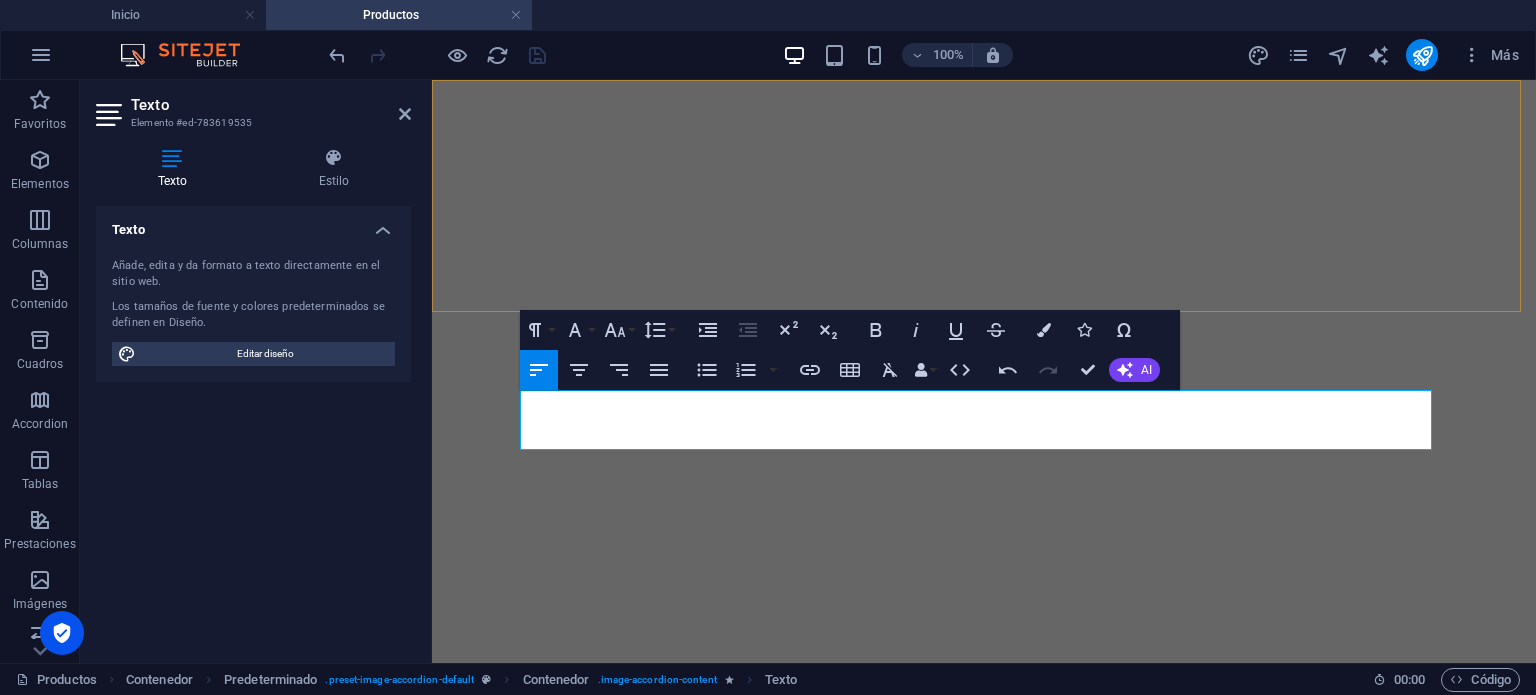 scroll, scrollTop: 0, scrollLeft: 0, axis: both 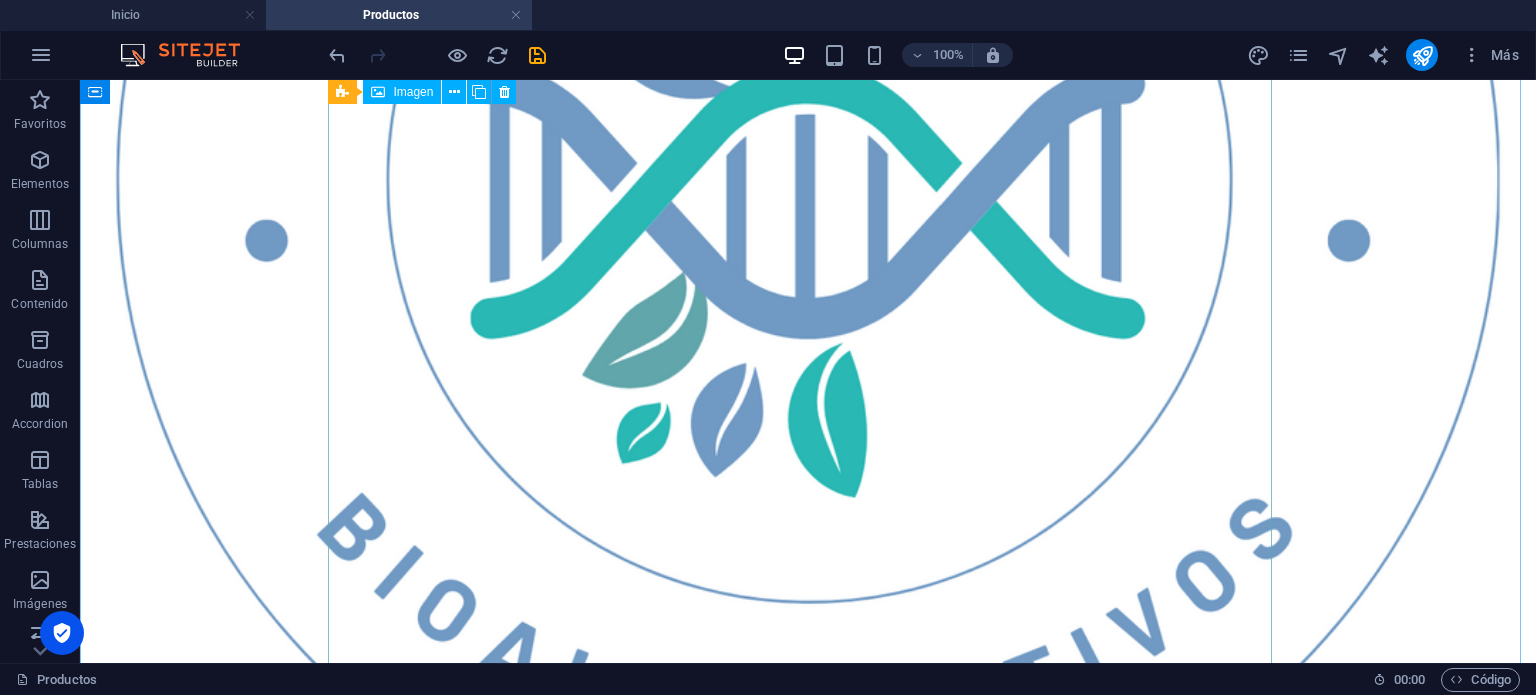 click on "Carzilasa" at bounding box center [808, 4586] 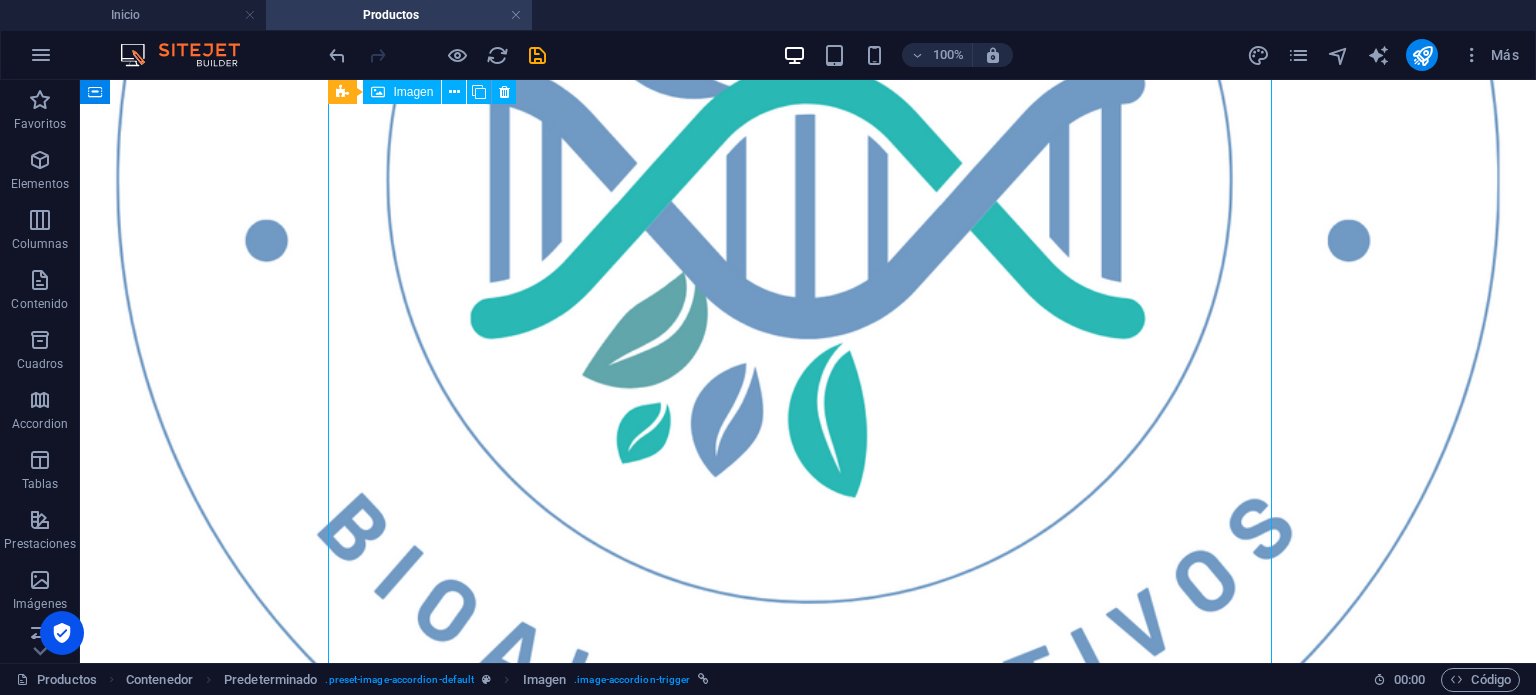 click on "Carzilasa" at bounding box center [808, 4586] 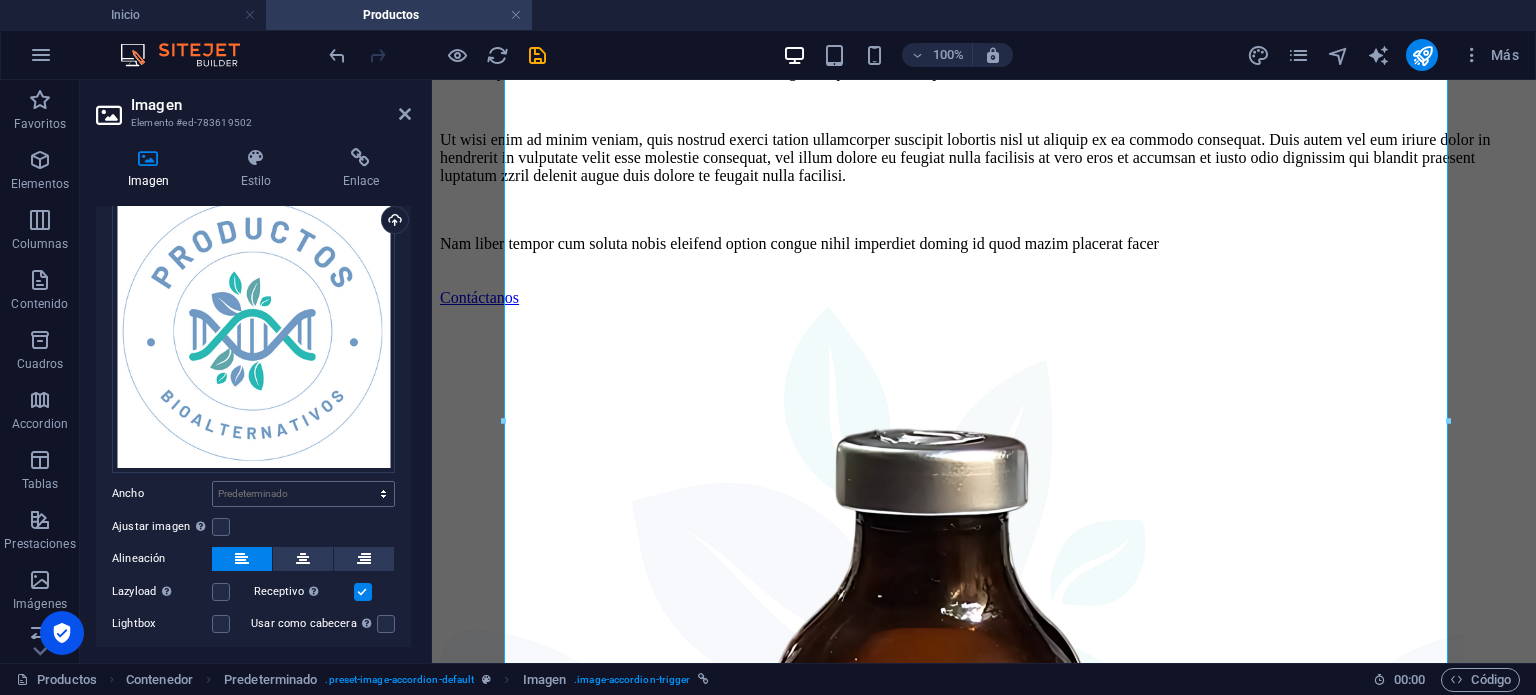 scroll, scrollTop: 152, scrollLeft: 0, axis: vertical 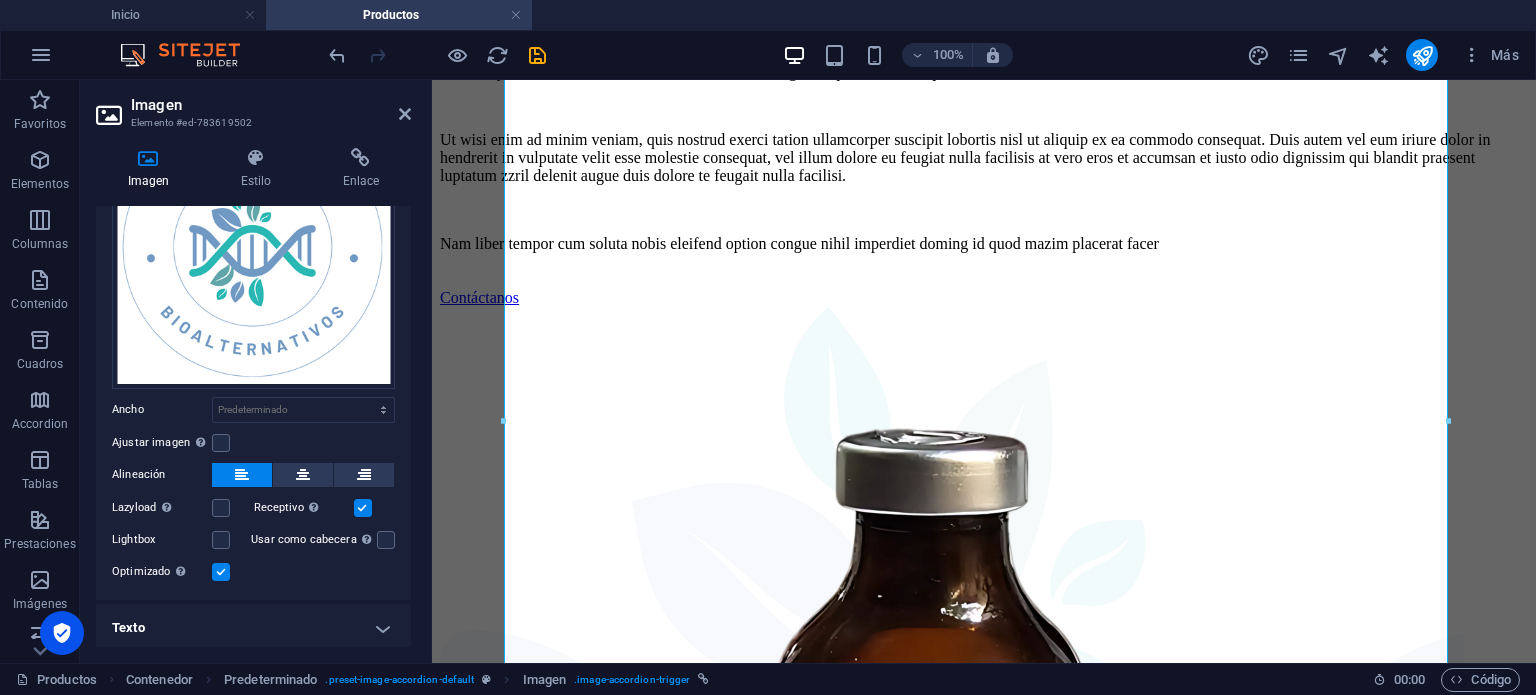 click on "Texto" at bounding box center (253, 628) 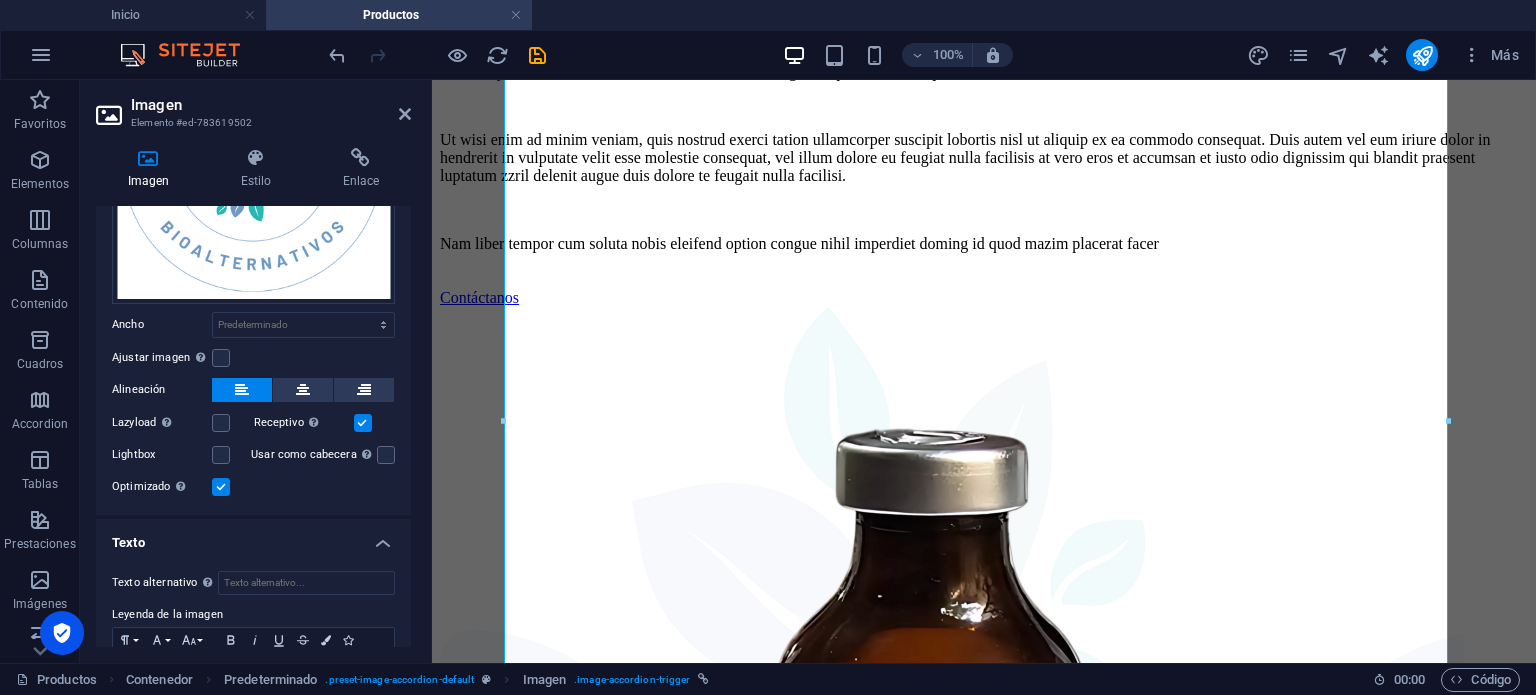 scroll, scrollTop: 340, scrollLeft: 0, axis: vertical 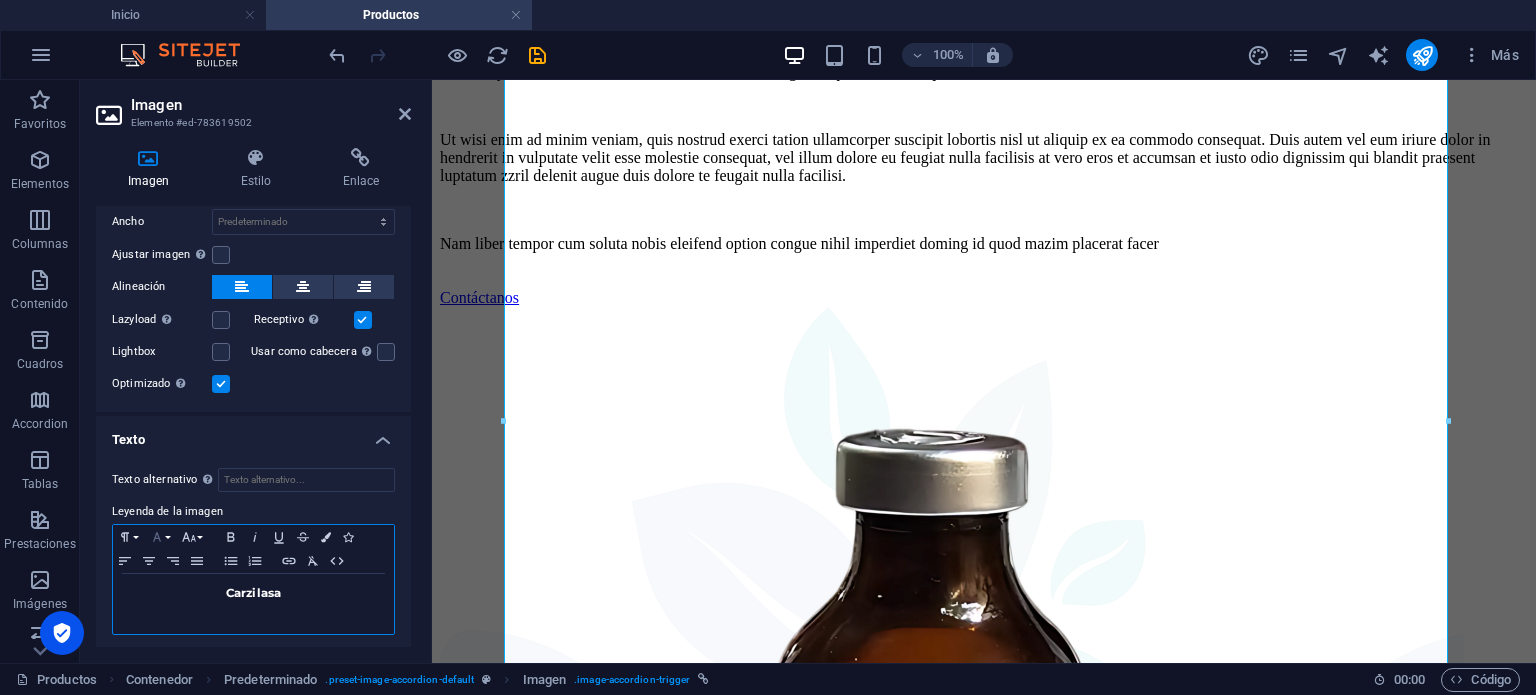 click 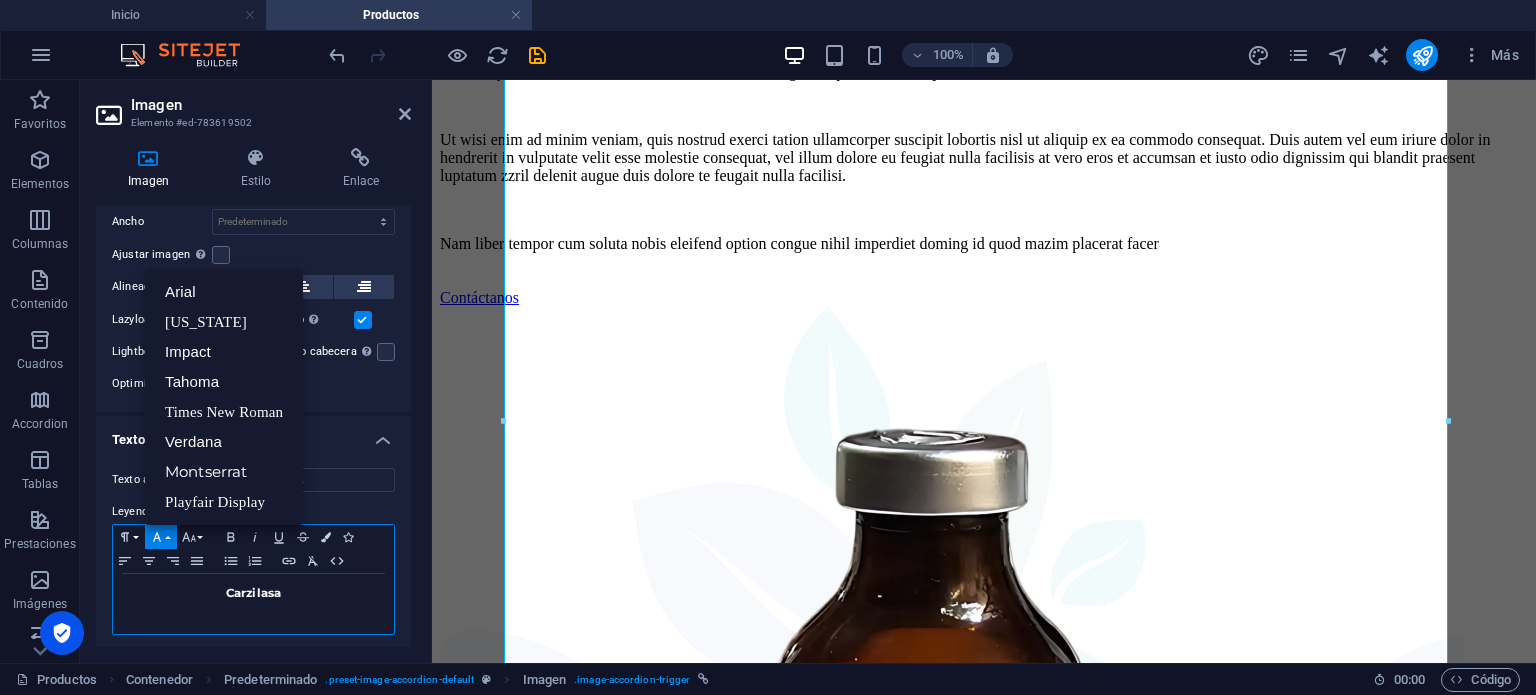 click 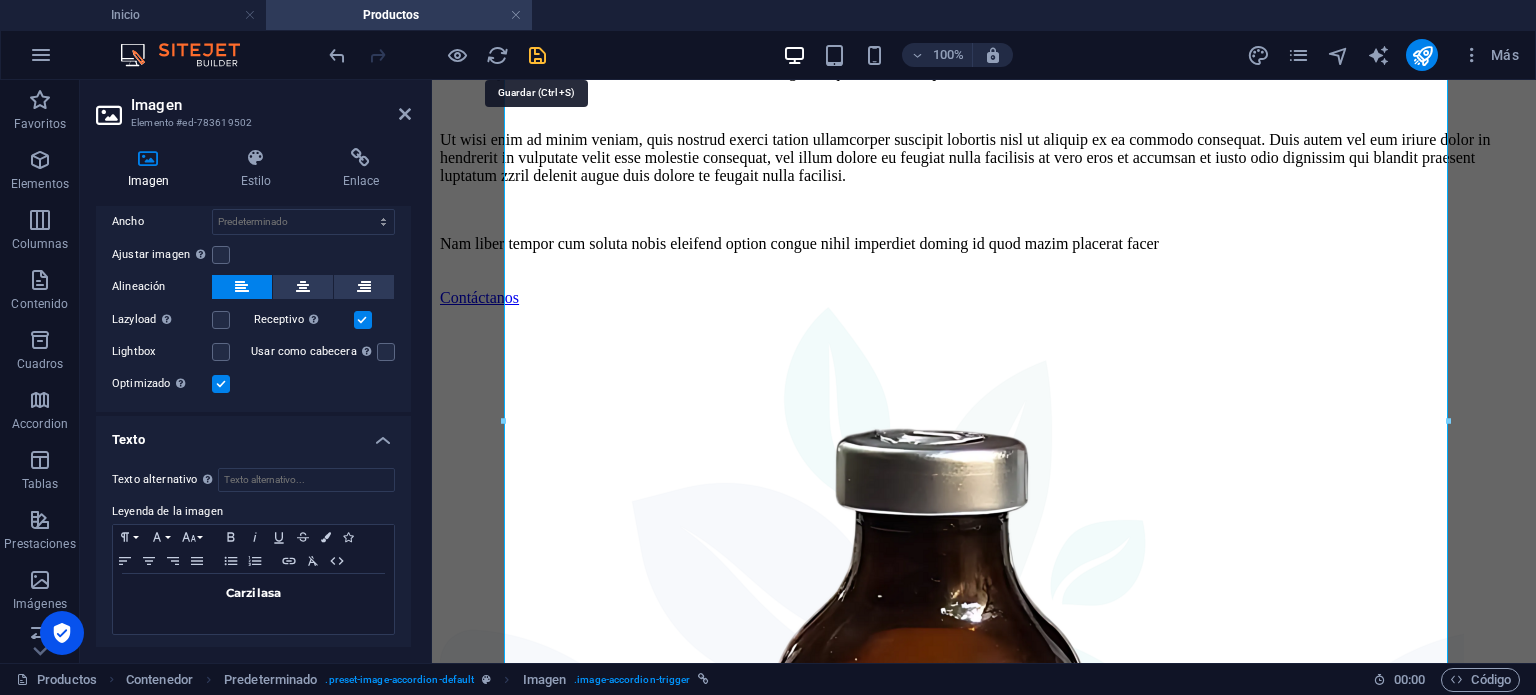 click at bounding box center [537, 55] 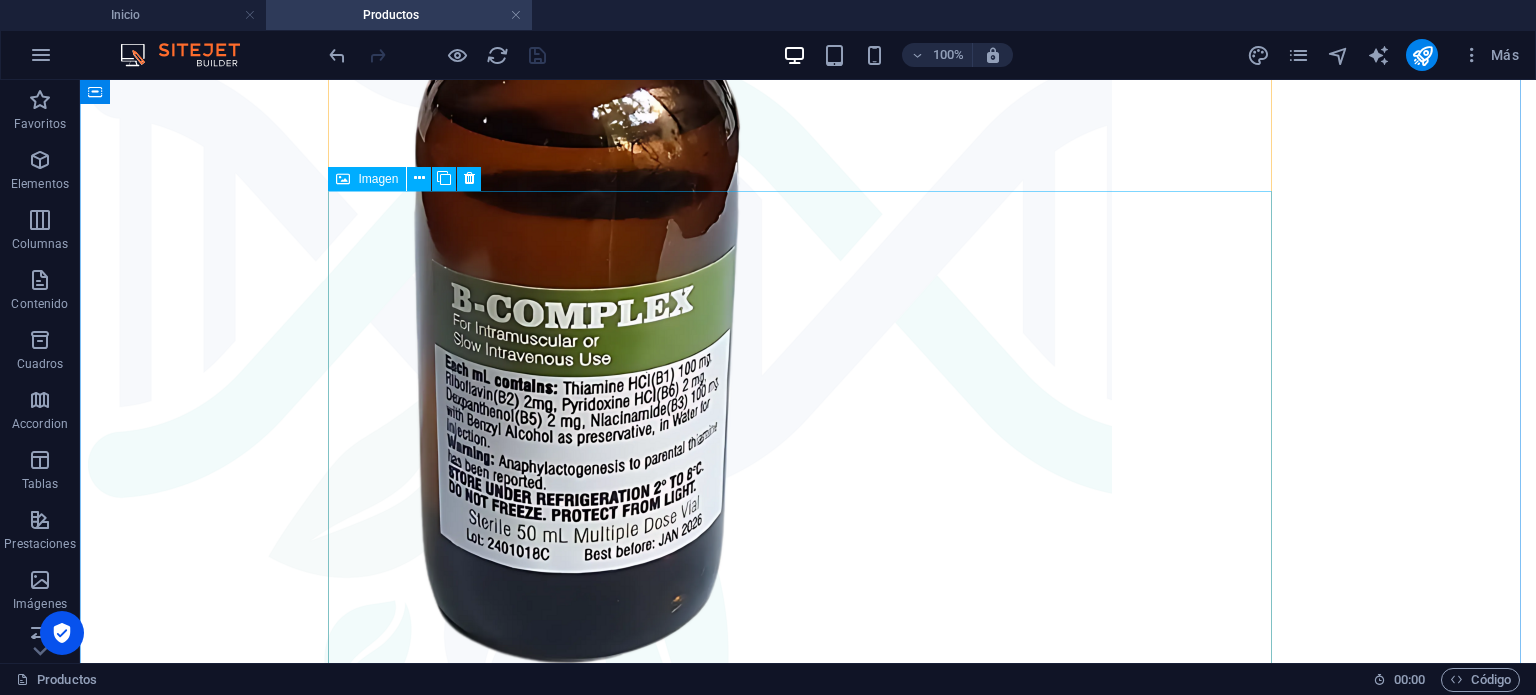 scroll, scrollTop: 8200, scrollLeft: 0, axis: vertical 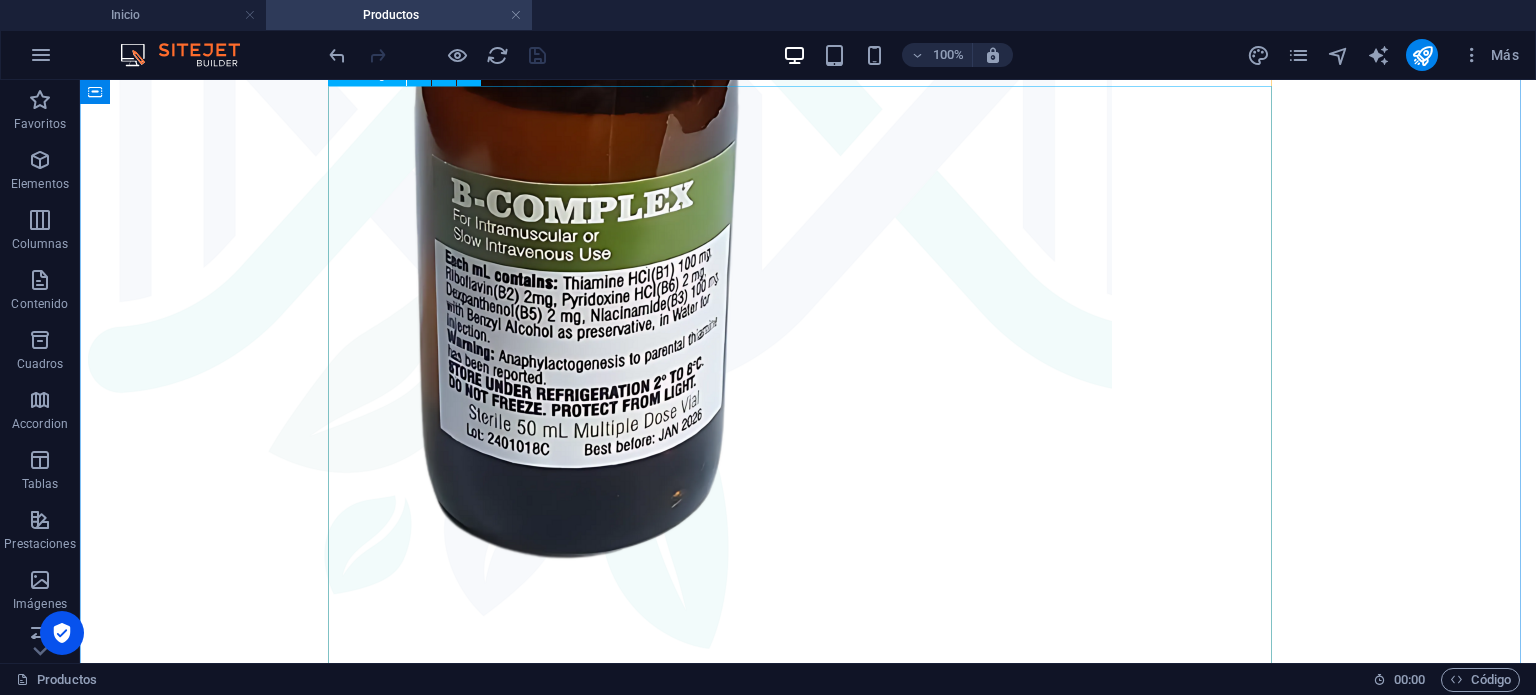 click on "[PERSON_NAME] FT" at bounding box center (808, 5087) 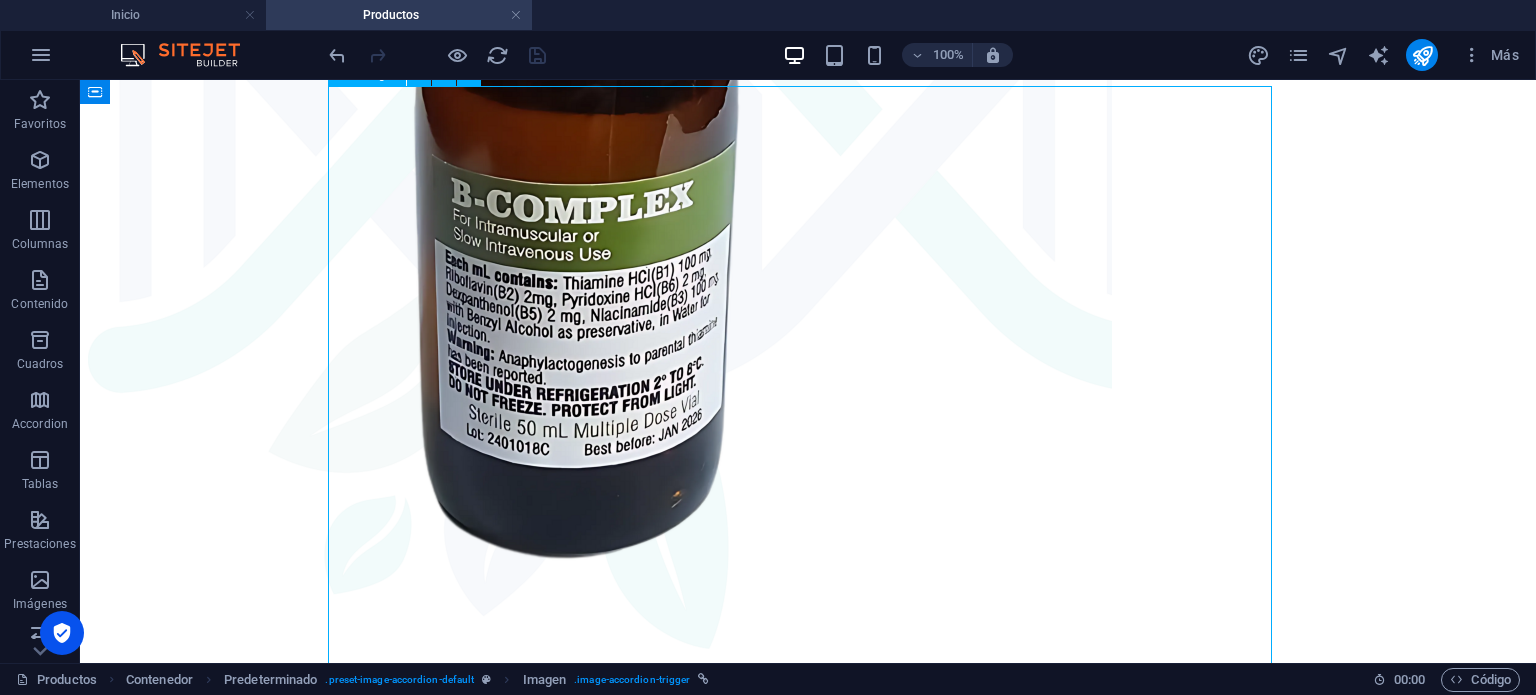 click on "[PERSON_NAME] FT" at bounding box center (808, 5087) 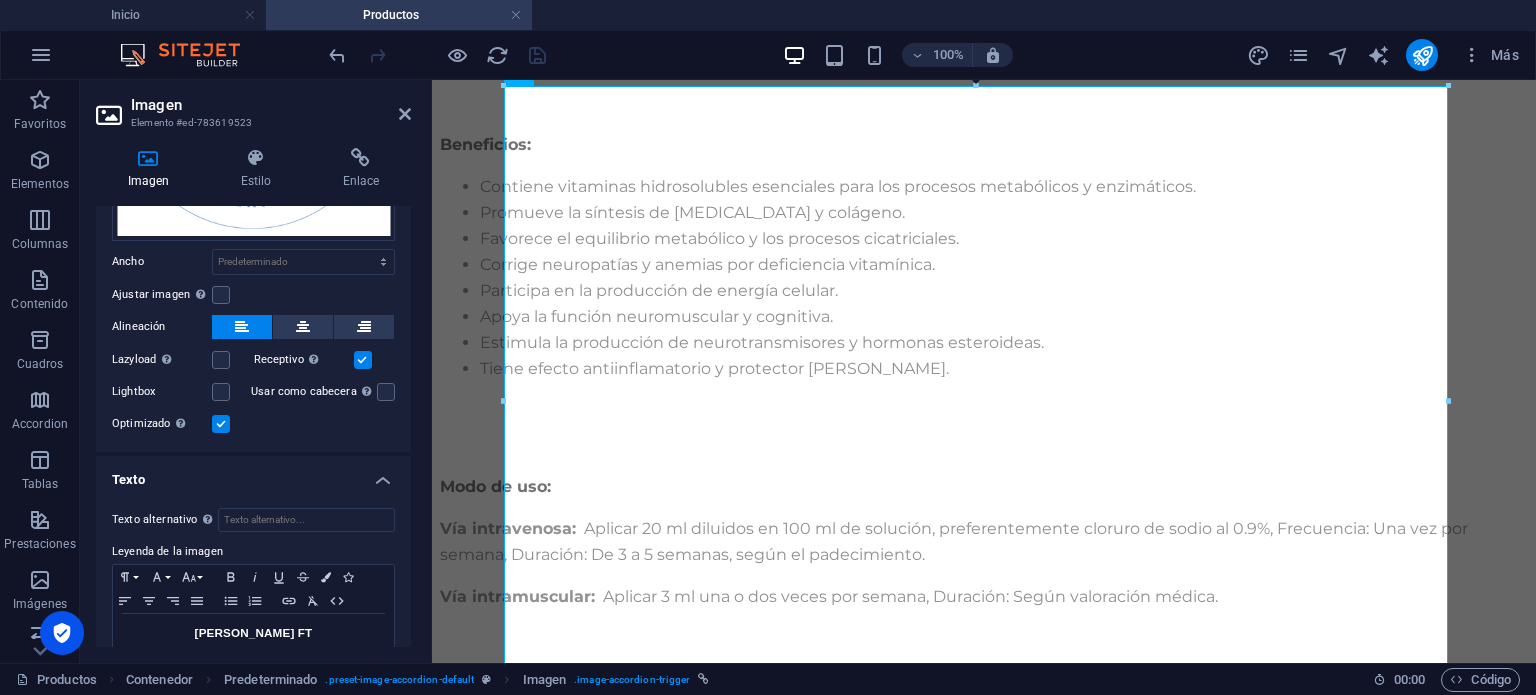 scroll, scrollTop: 340, scrollLeft: 0, axis: vertical 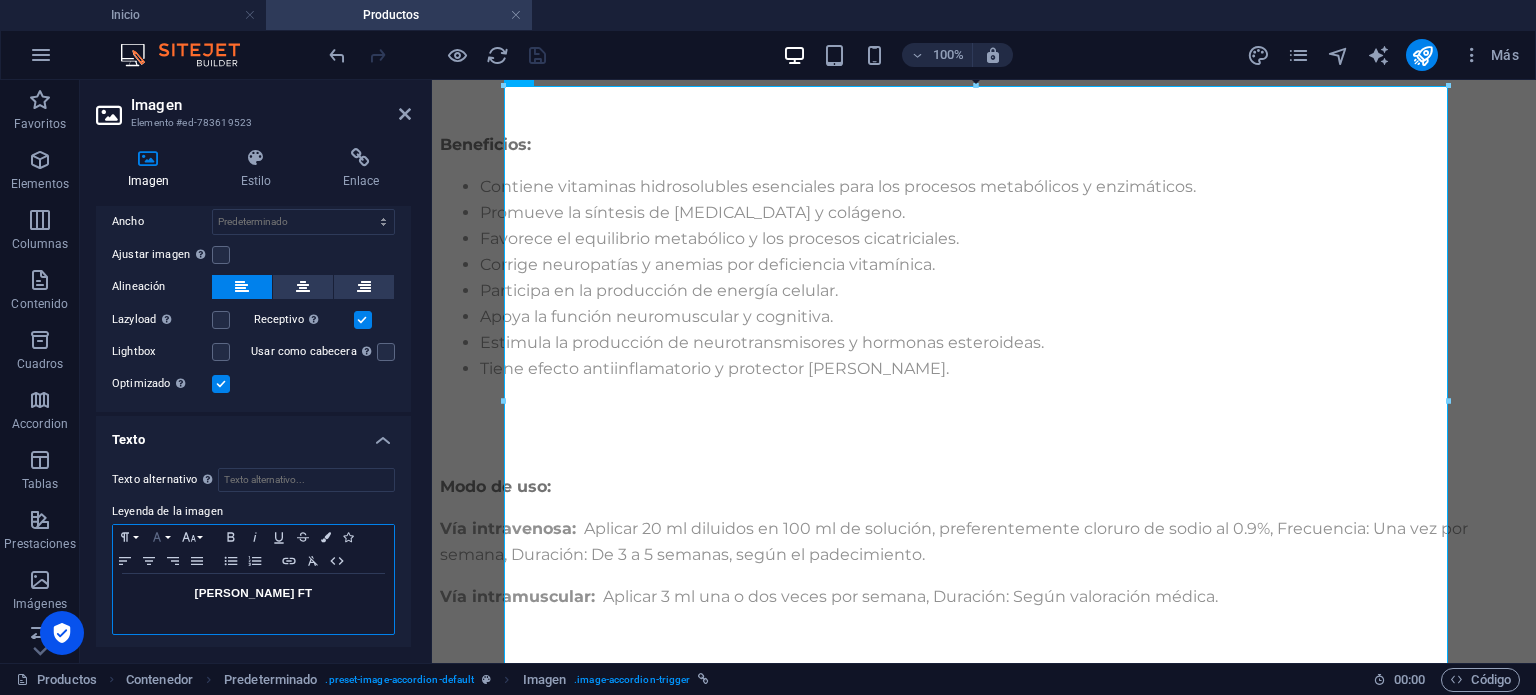 click 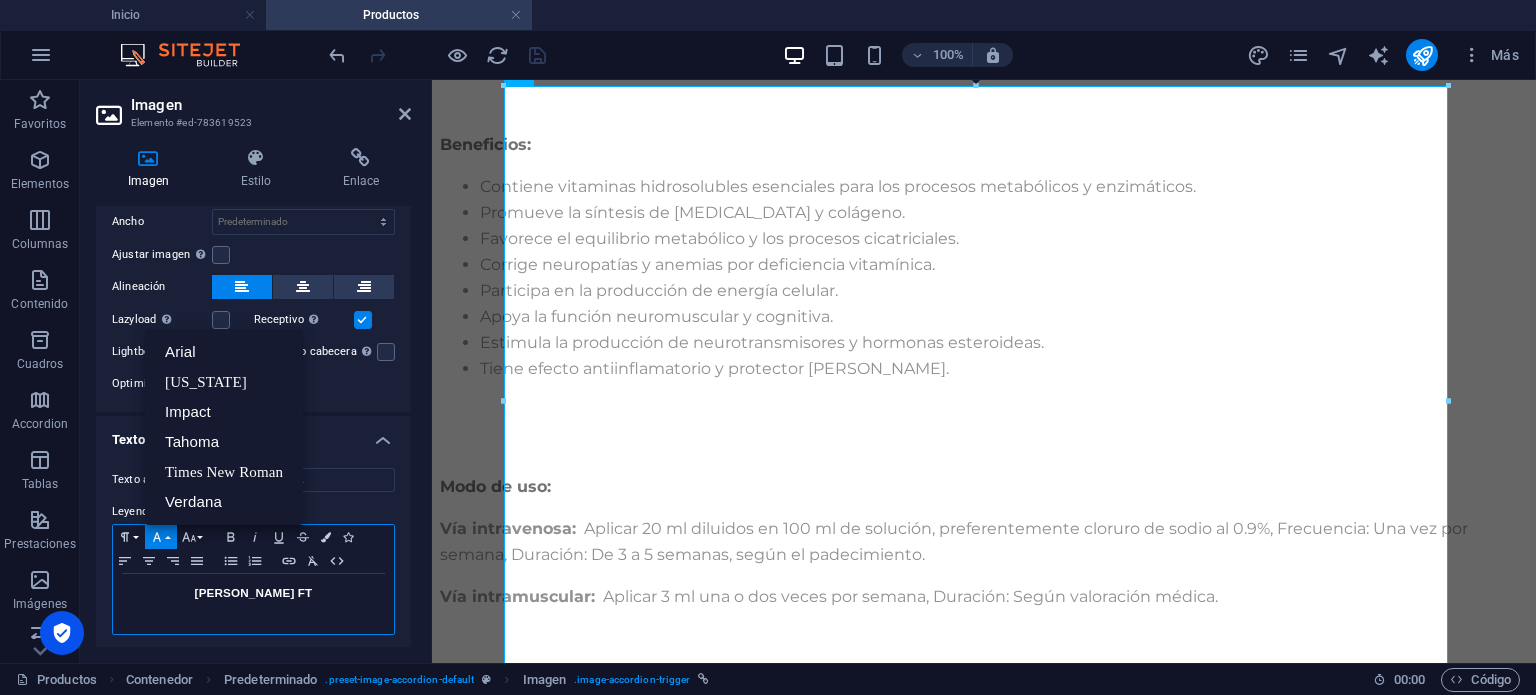 click 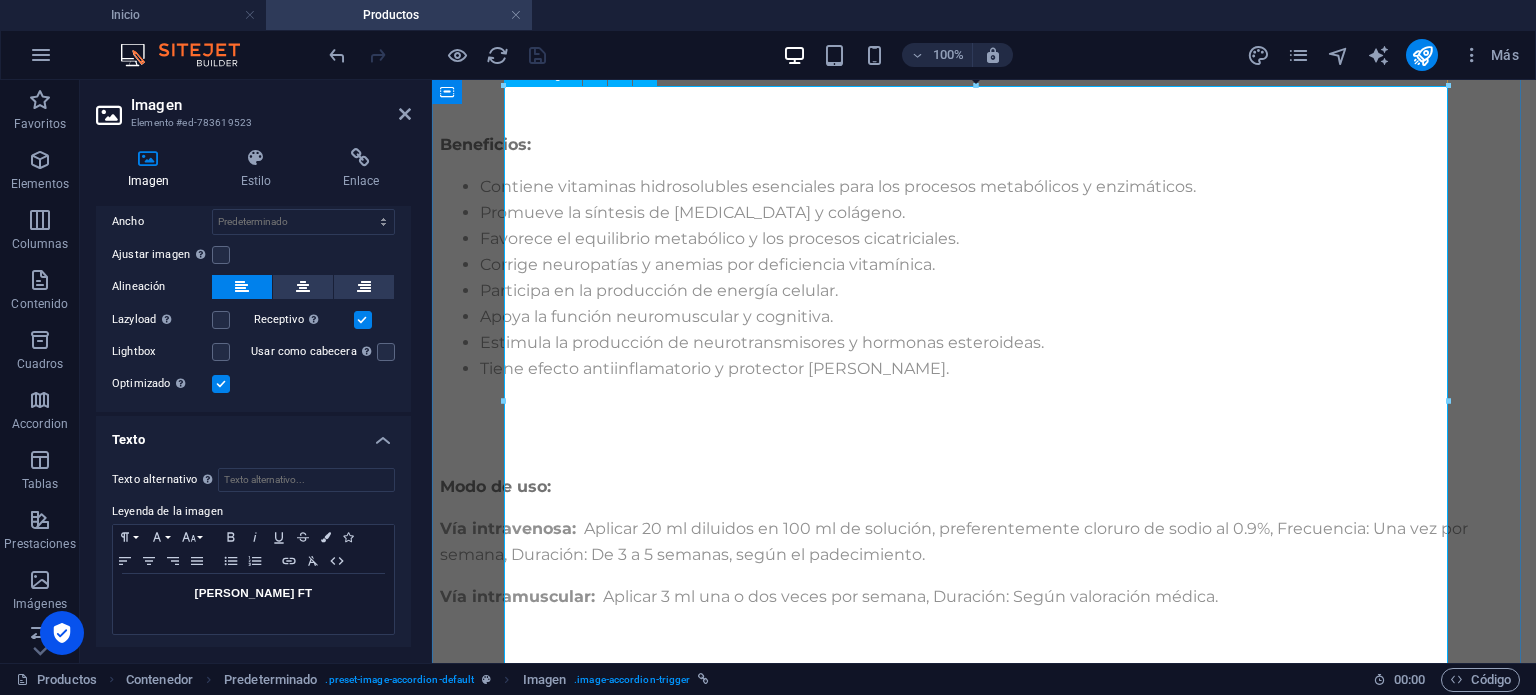 click on "[PERSON_NAME] FT" at bounding box center [984, 3579] 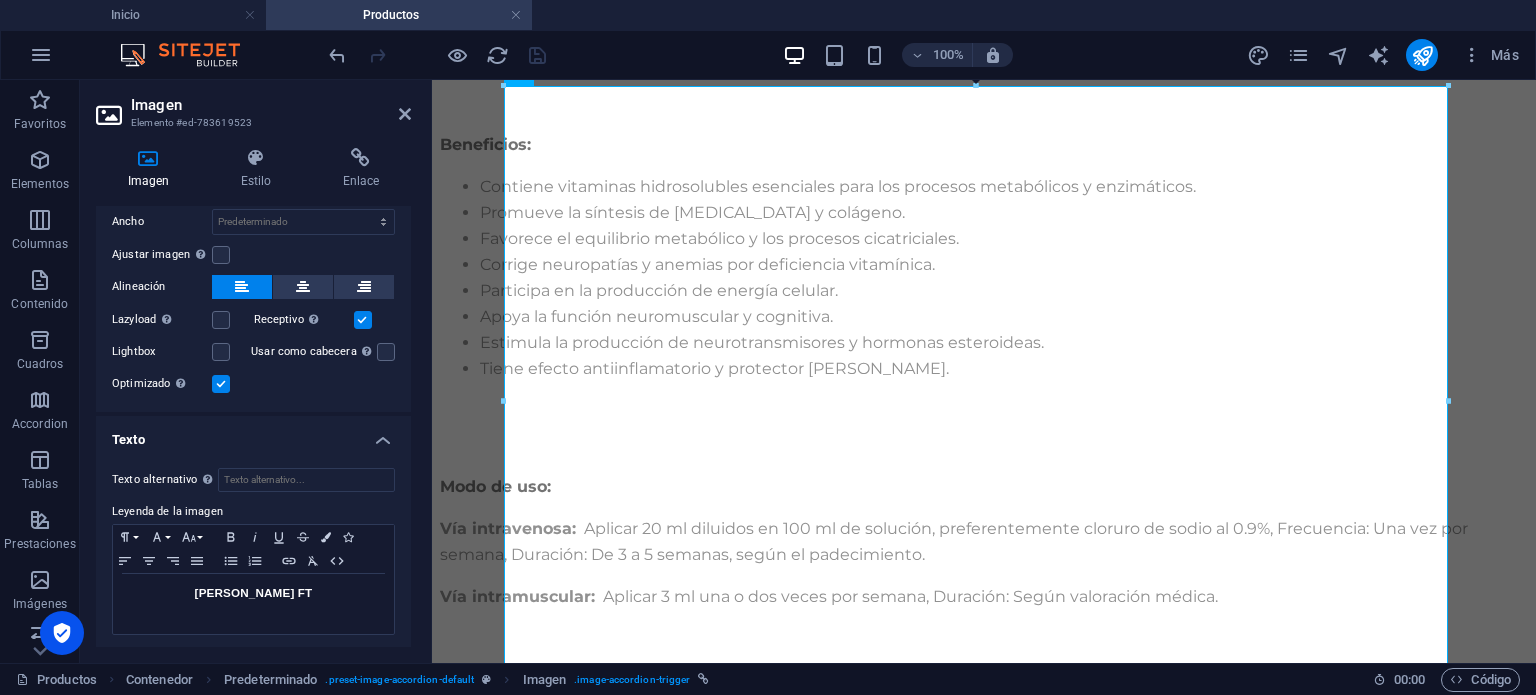 click on "Imagen Elemento #ed-783619523 Imagen Estilo Enlace Imagen Arrastra archivos aquí, haz clic para escoger archivos o  selecciona archivos de Archivos o de nuestra galería gratuita de fotos y vídeos Selecciona archivos del administrador de archivos, de la galería de fotos o carga archivo(s) Cargar Ancho Predeterminado automático px rem % em vh vw Ajustar imagen Ajustar imagen automáticamente a un ancho y alto fijo [MEDICAL_DATA] Predeterminado automático px Alineación Lazyload La carga de imágenes tras la carga de la página mejora la velocidad de la página. Receptivo Automáticamente cargar tamaños optimizados de smartphone e imagen retina. Lightbox Usar como cabecera La imagen se ajustará en una etiqueta de cabecera H1. Resulta útil para dar al texto alternativo el peso de una cabecera H1, por ejemplo, para el logo. En caso de duda, dejar deseleccionado. Optimizado Las imágenes se comprimen para así mejorar la velocidad de las páginas. Posición Dirección Personalizado X offset 50 px rem % vh vw 50 px" at bounding box center (256, 371) 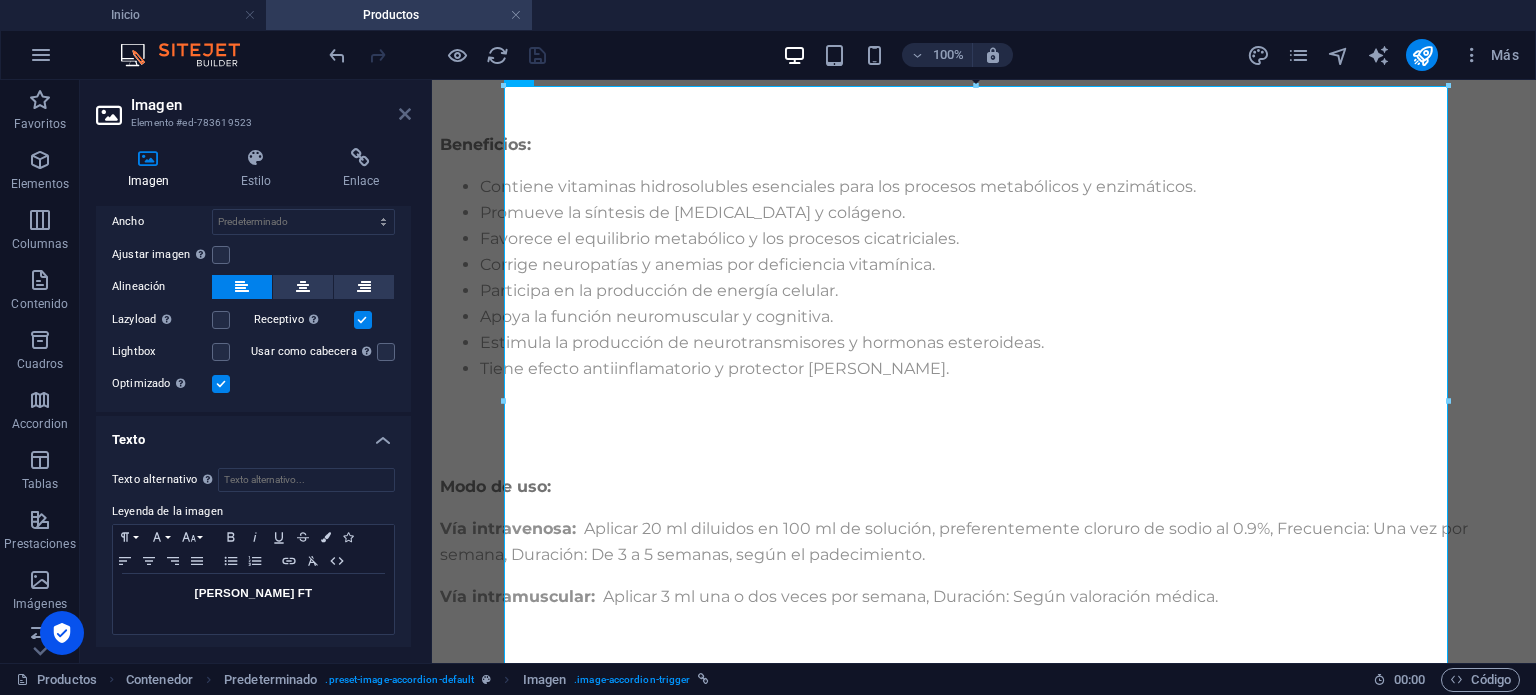 click at bounding box center (405, 114) 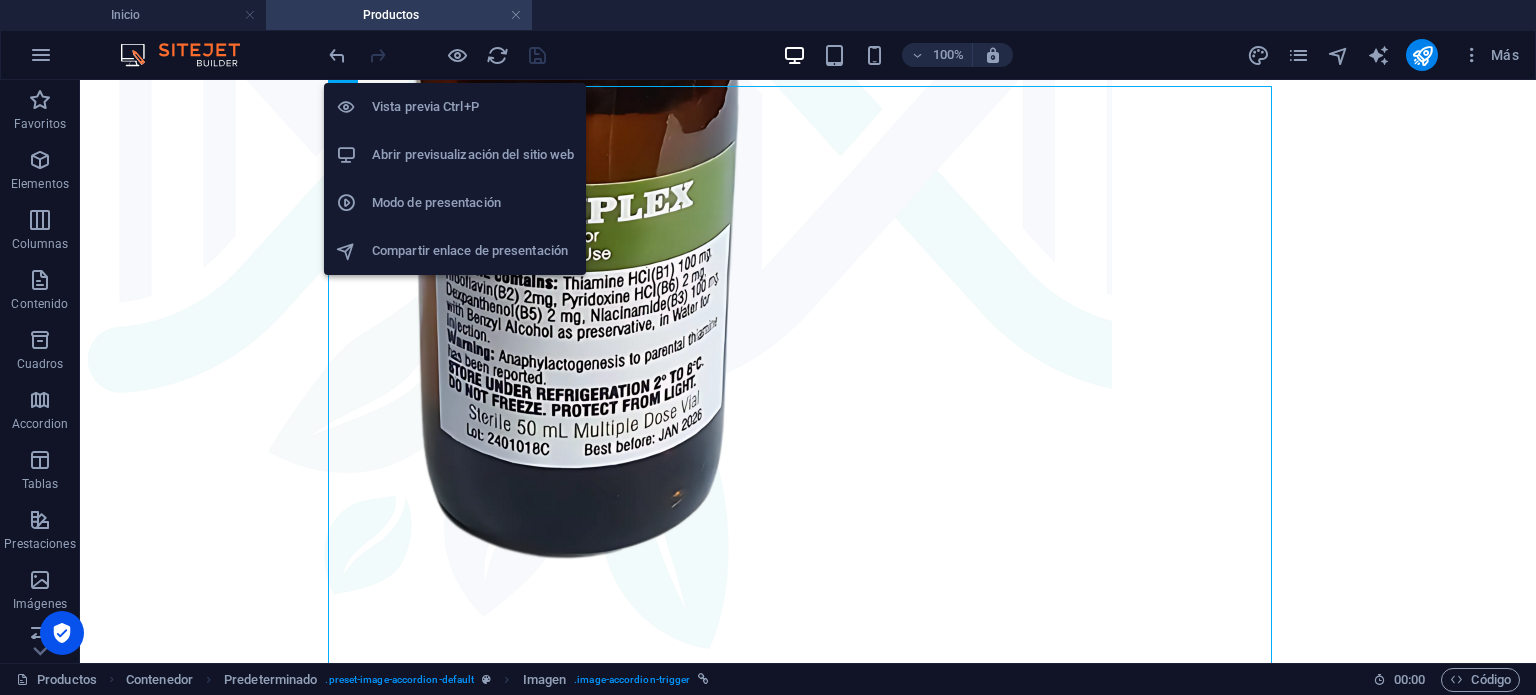 click on "Abrir previsualización del sitio web" at bounding box center [473, 155] 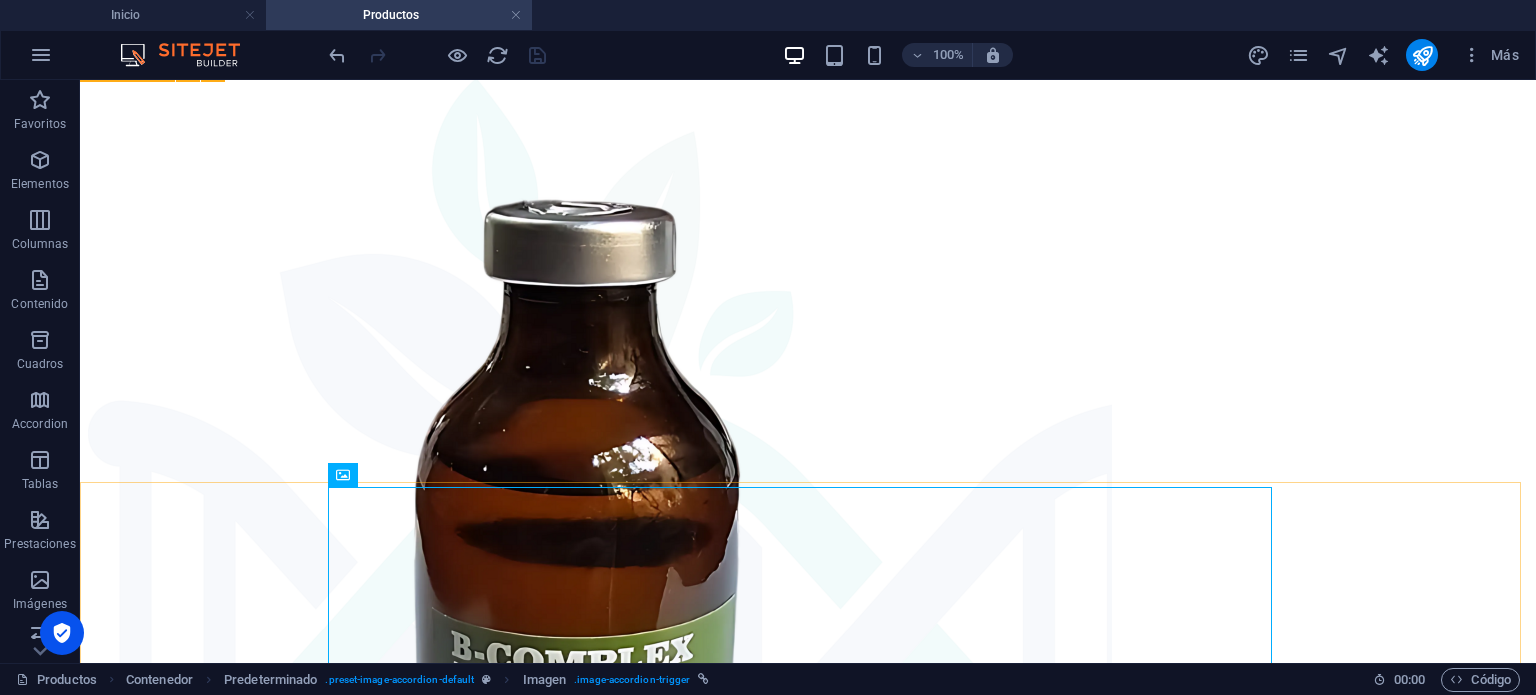 scroll, scrollTop: 7700, scrollLeft: 0, axis: vertical 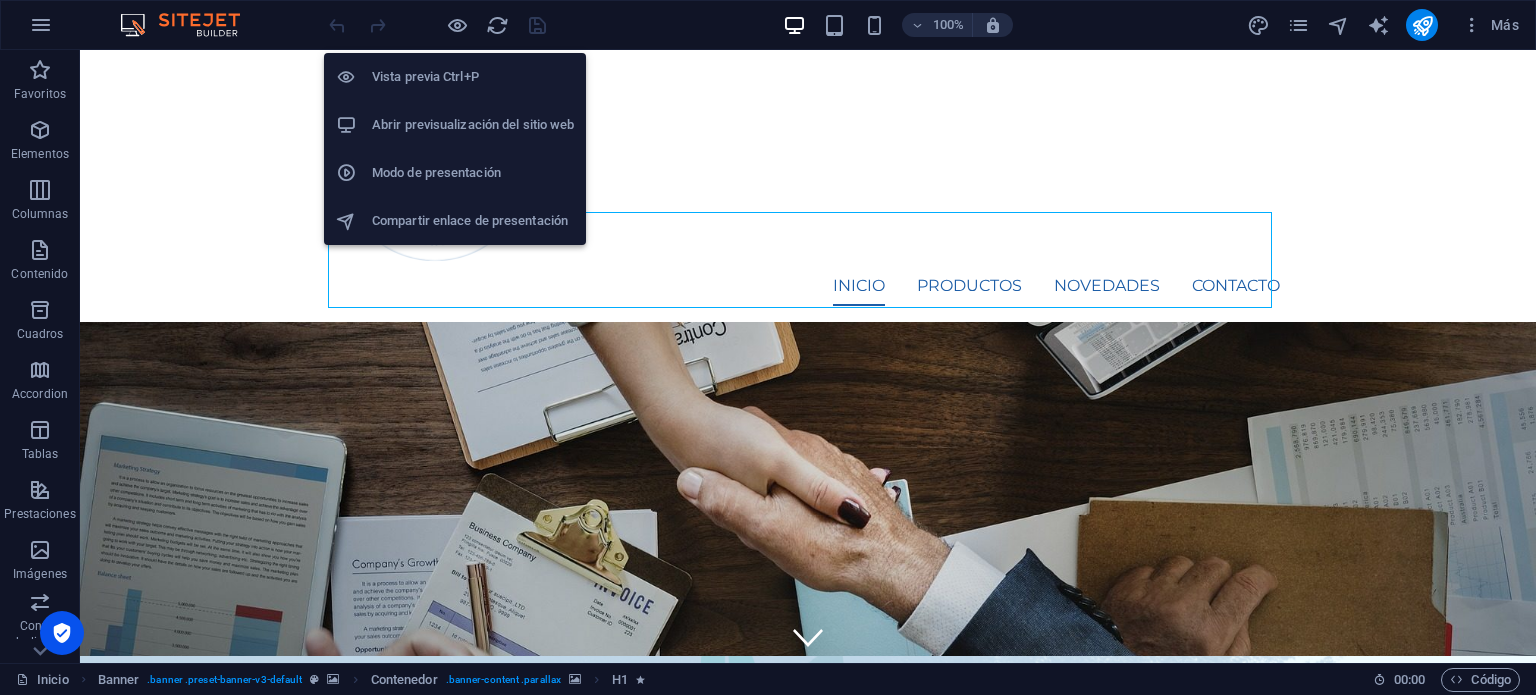 click on "Abrir previsualización del sitio web" at bounding box center (473, 125) 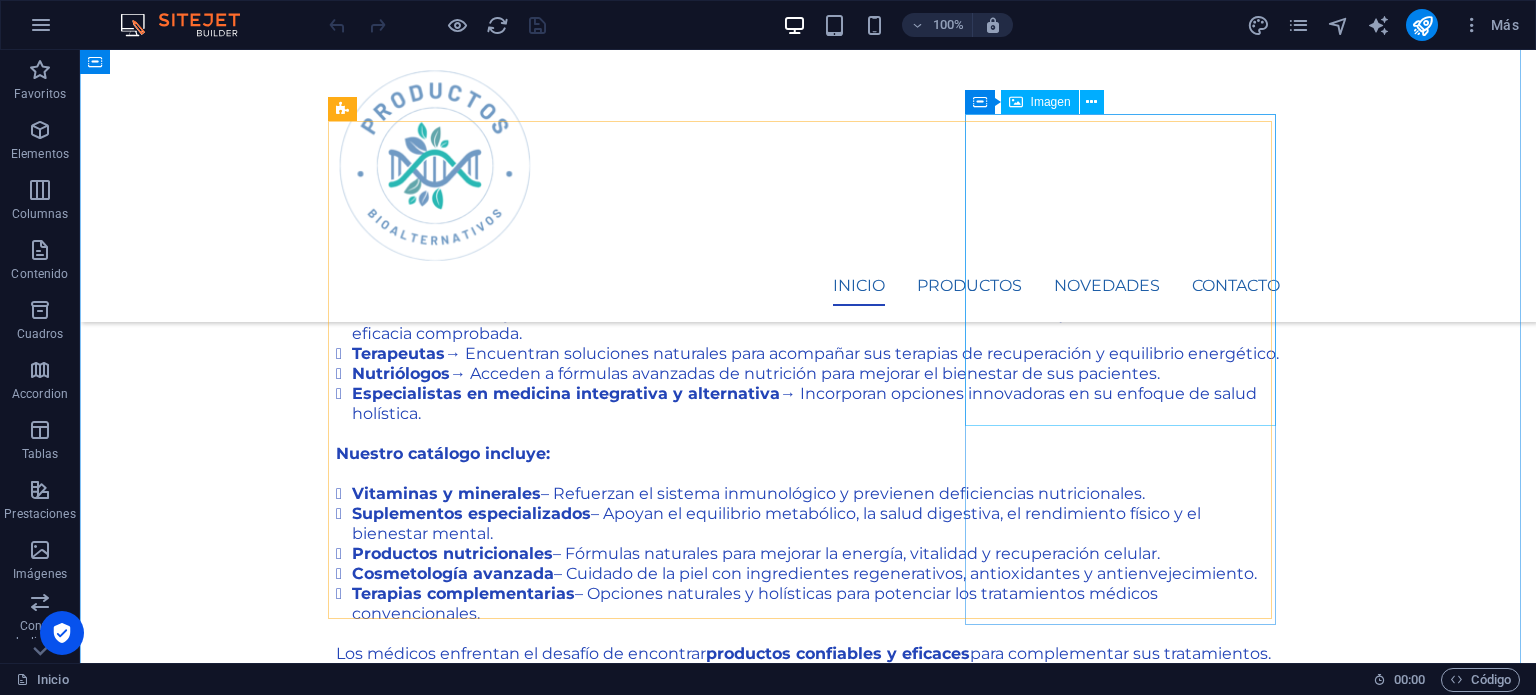scroll, scrollTop: 1300, scrollLeft: 0, axis: vertical 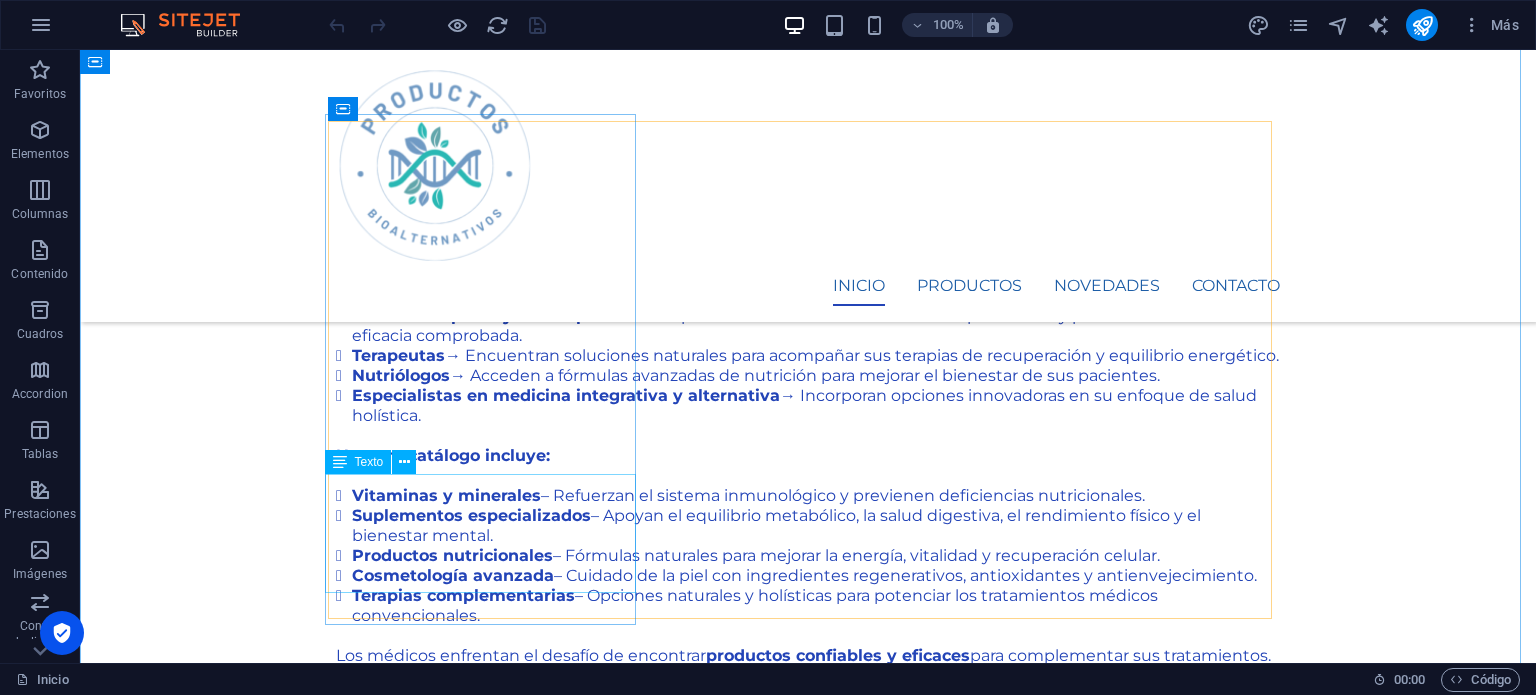 click on "Amnios Liofilizado y esterilizado con rayos GAMMA. Caja con 5 viales de 1gr. c/u.   Leer más" at bounding box center (808, 1976) 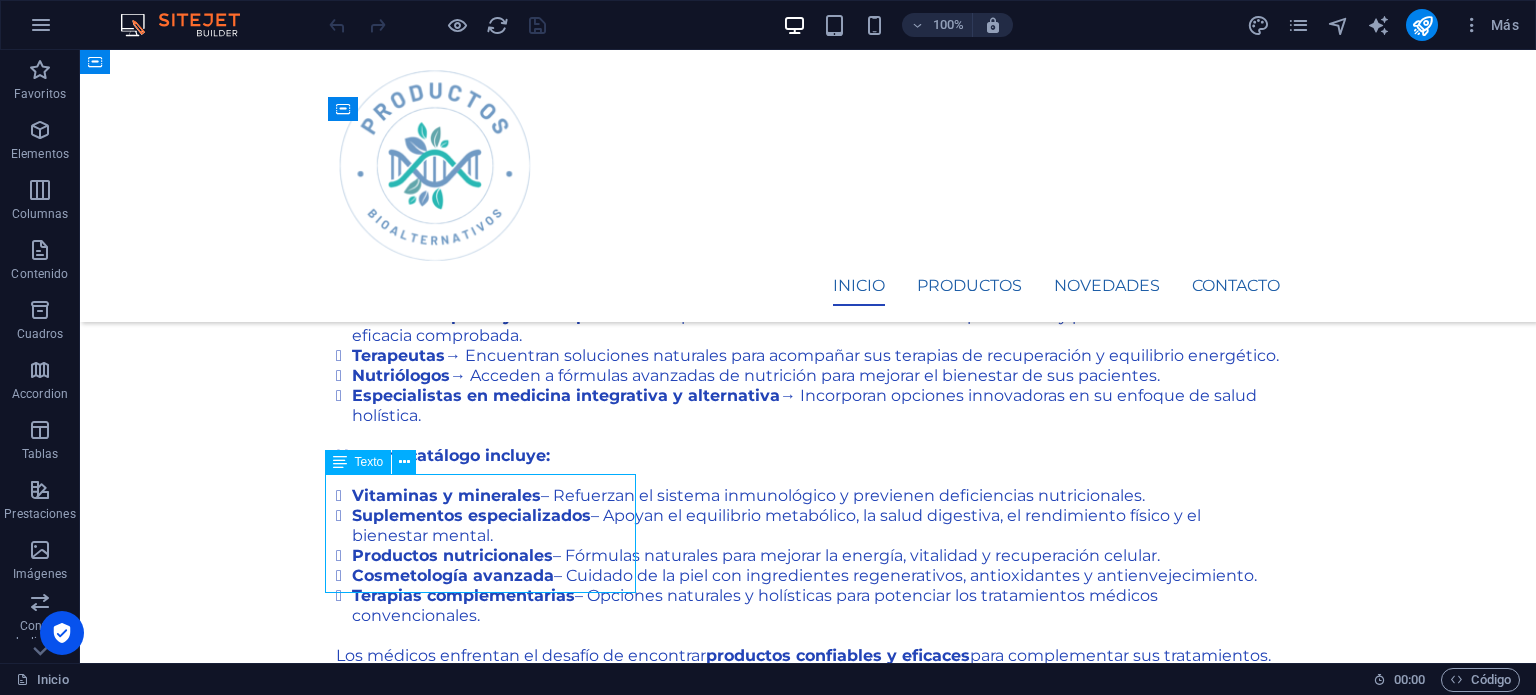 click on "Amnios Liofilizado y esterilizado con rayos GAMMA. Caja con 5 viales de 1gr. c/u.   Leer más" at bounding box center [808, 1976] 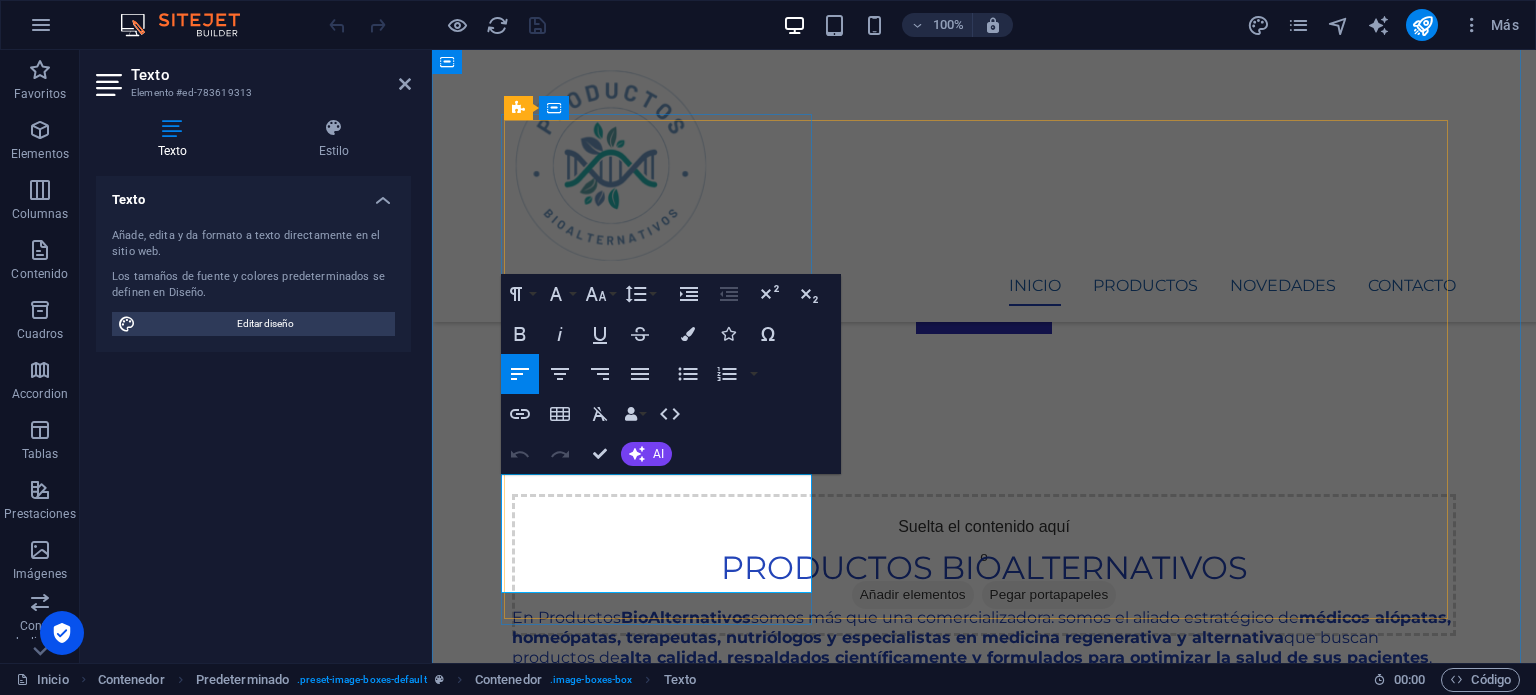 scroll, scrollTop: 1450, scrollLeft: 0, axis: vertical 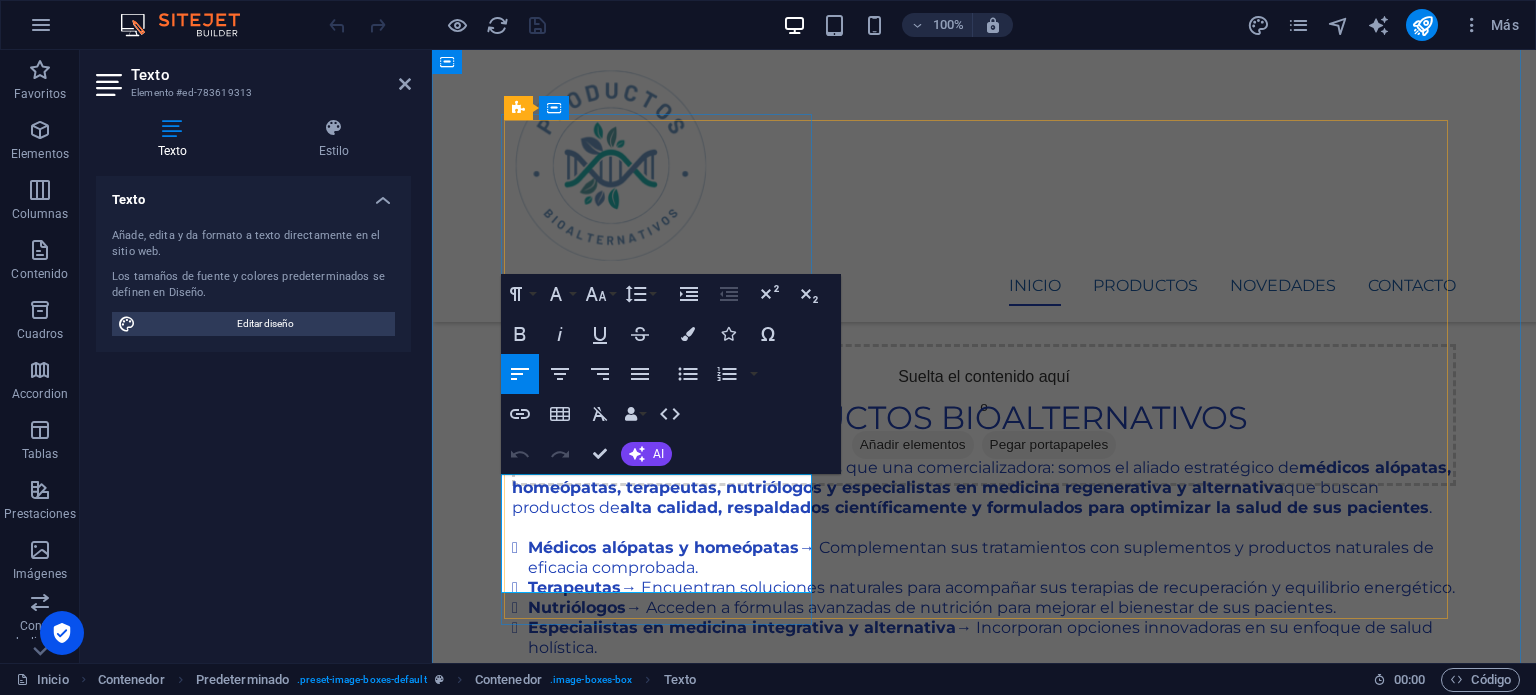 drag, startPoint x: 714, startPoint y: 526, endPoint x: 503, endPoint y: 483, distance: 215.33694 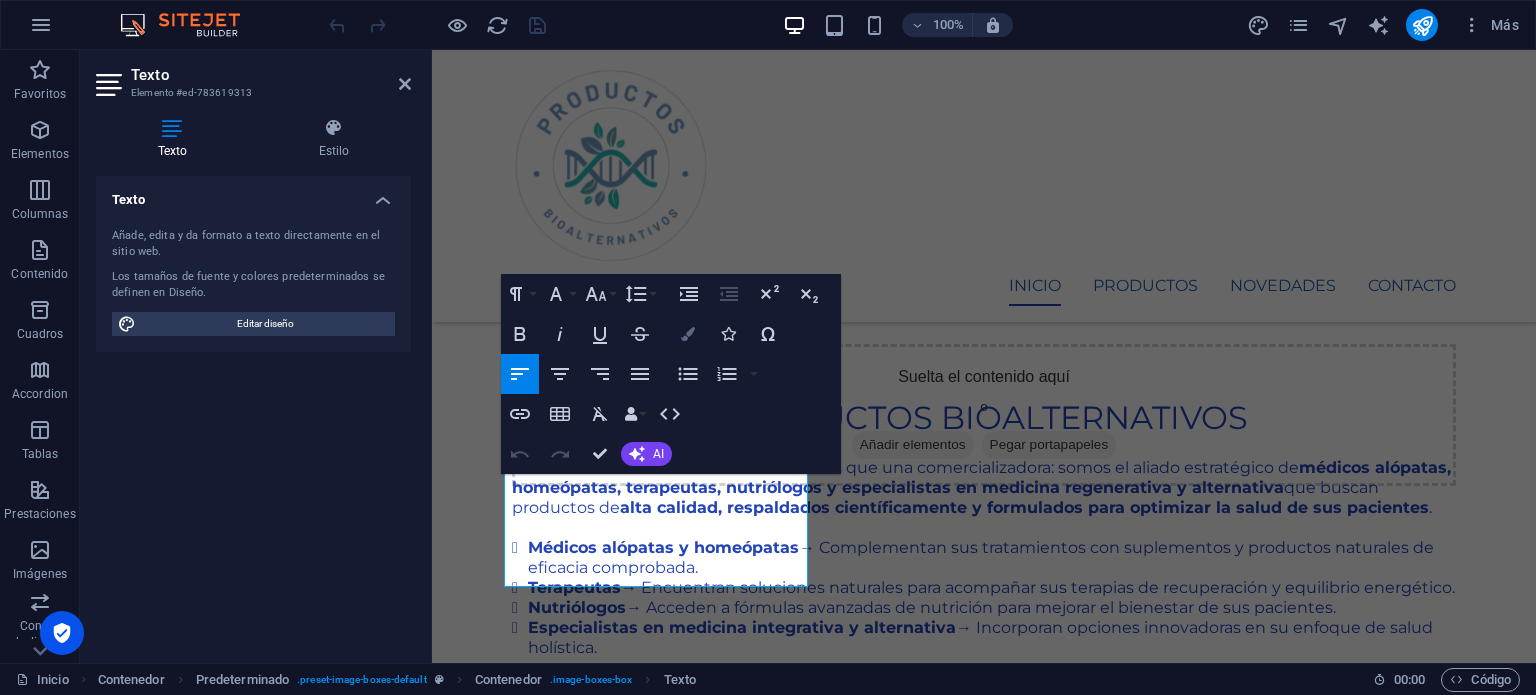 click at bounding box center [688, 334] 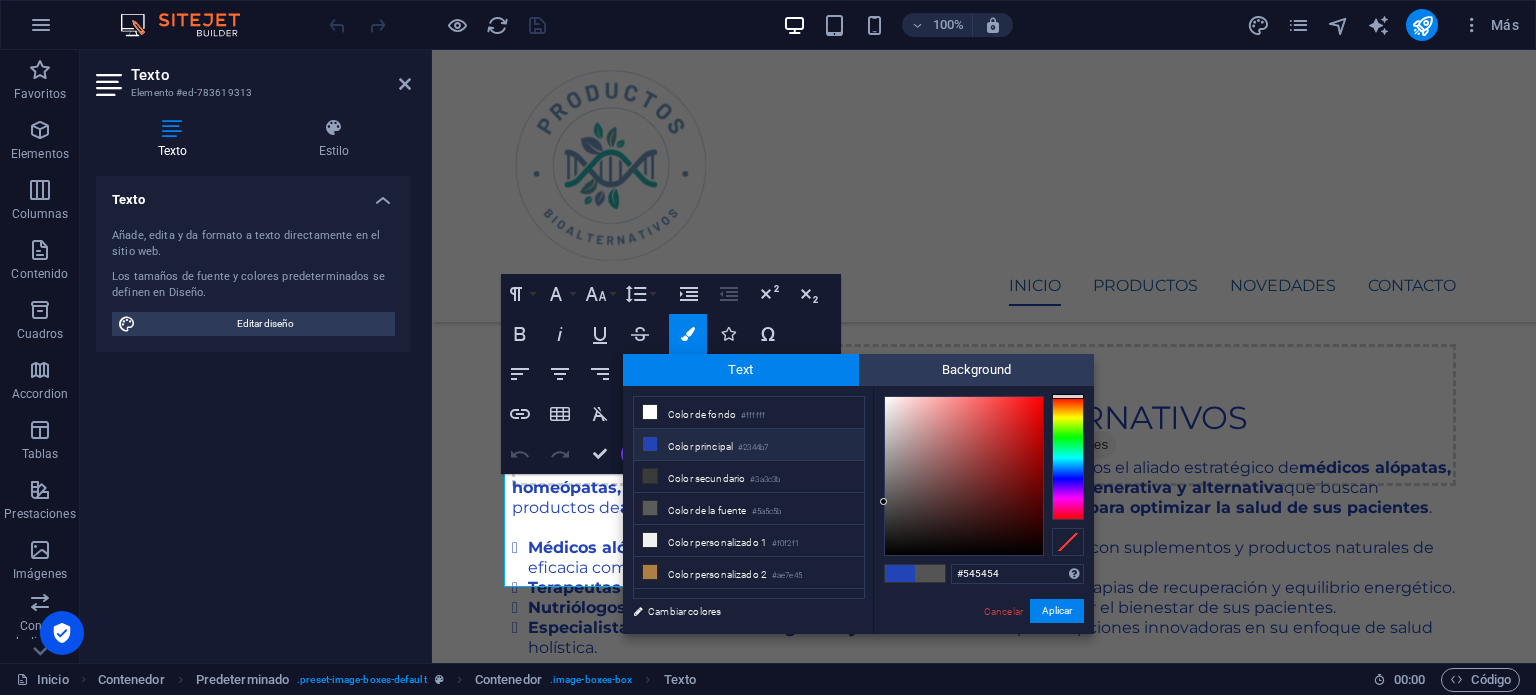 drag, startPoint x: 1007, startPoint y: 574, endPoint x: 923, endPoint y: 583, distance: 84.48077 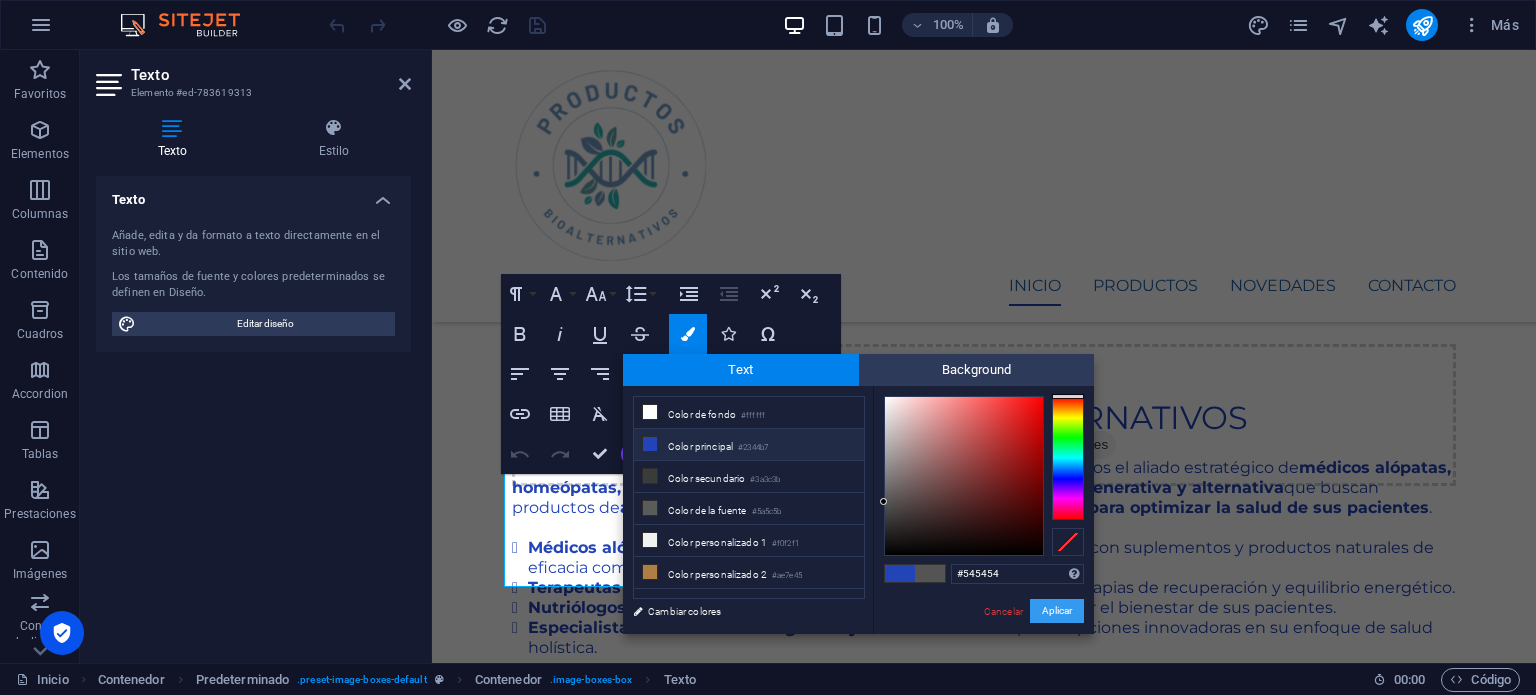 click on "Aplicar" at bounding box center [1057, 611] 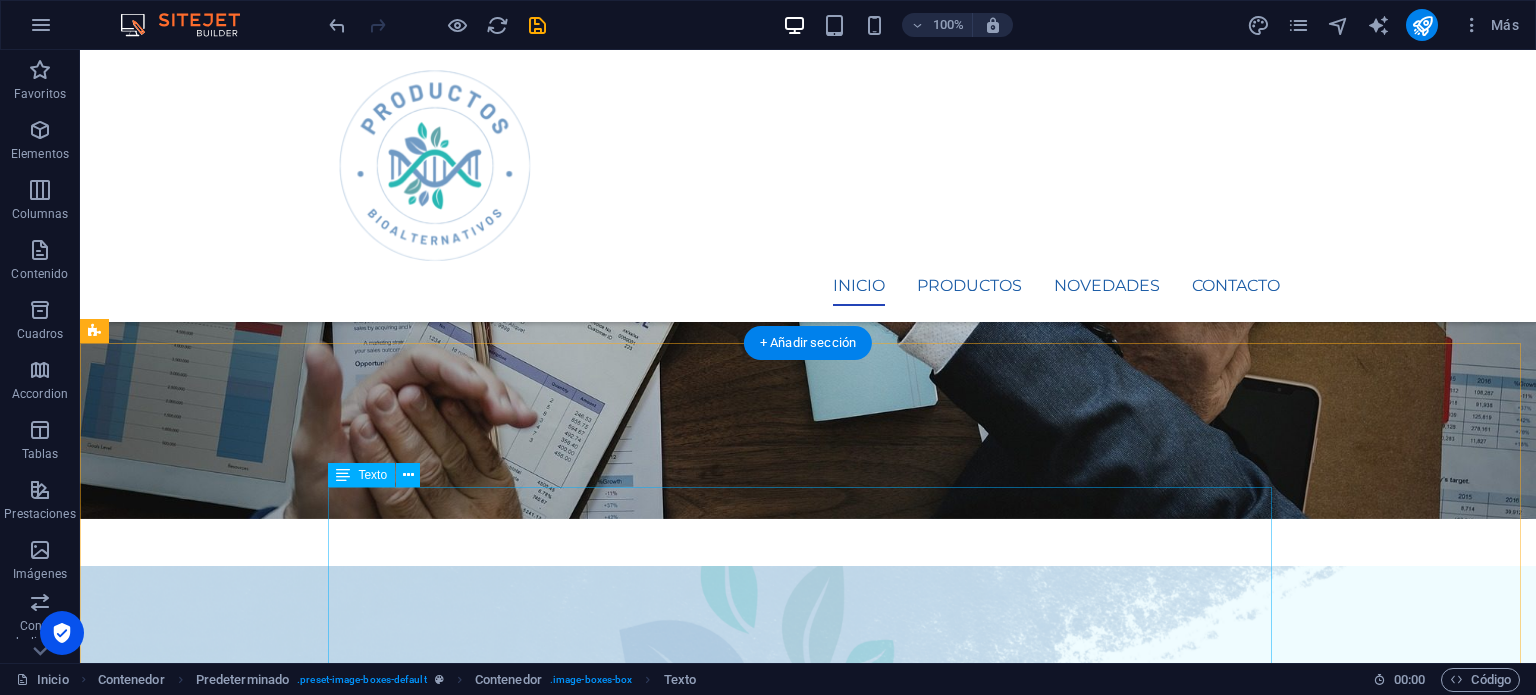 scroll, scrollTop: 350, scrollLeft: 0, axis: vertical 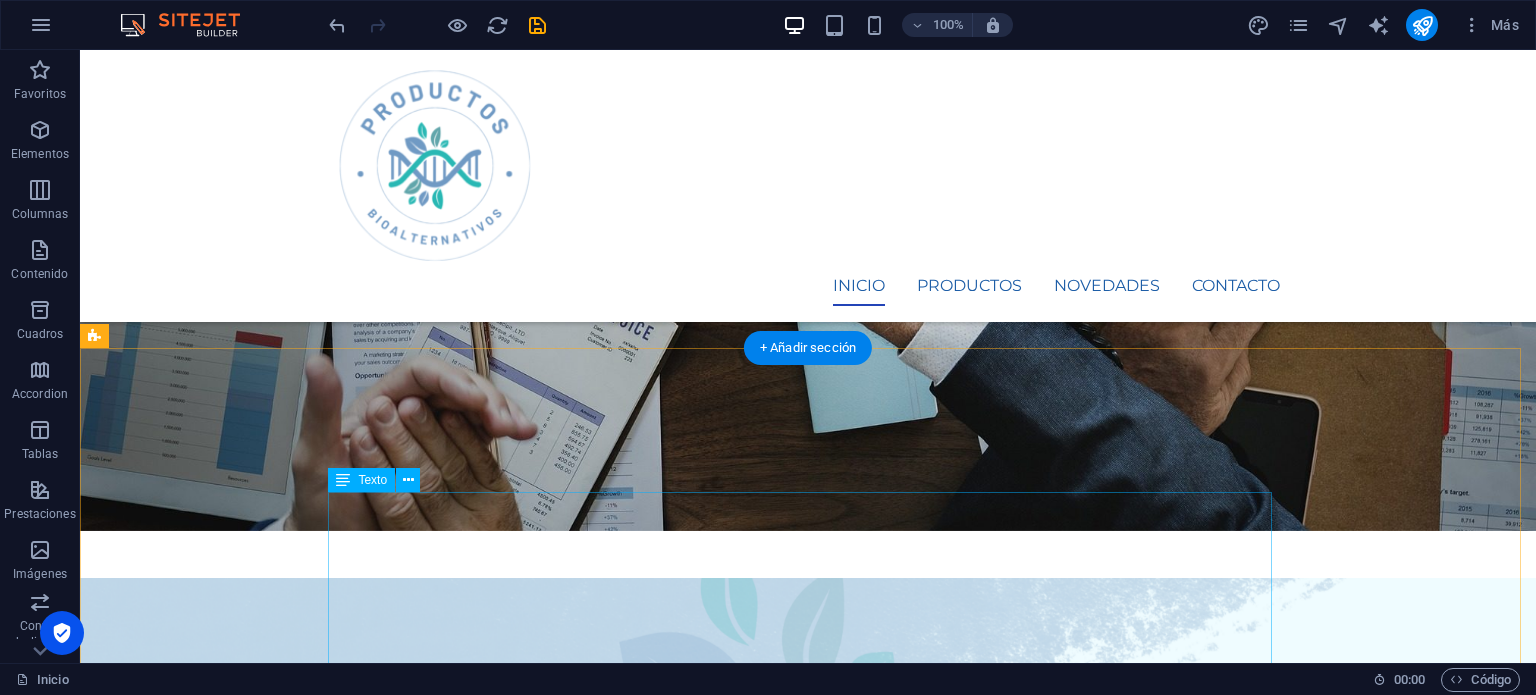 click on "En Productos  BioAlternativos  somos más que una comercializadora: somos el aliado estratégico de  médicos alópatas, homeópatas, terapeutas, nutriólogos y especialistas en medicina regenerativa y alternativa  que buscan productos de  alta calidad, respaldados científicamente y formulados para optimizar la salud de sus pacientes . Médicos alópatas y homeópatas  → Complementan sus tratamientos con suplementos y productos naturales de eficacia comprobada. Terapeutas  → Encuentran soluciones naturales para acompañar sus terapias de recuperación y equilibrio energético. Nutriólogos  → Acceden a fórmulas avanzadas de nutrición para mejorar el bienestar de sus pacientes. Especialistas en medicina integrativa y alternativa  → Incorporan opciones innovadoras en su enfoque de salud holística. Nuestro catálogo incluye: Vitaminas y minerales  – Refuerzan el sistema inmunológico y previenen deficiencias nutricionales. Suplementos especializados Productos nutricionales Cosmetología avanzada ." at bounding box center [808, 1798] 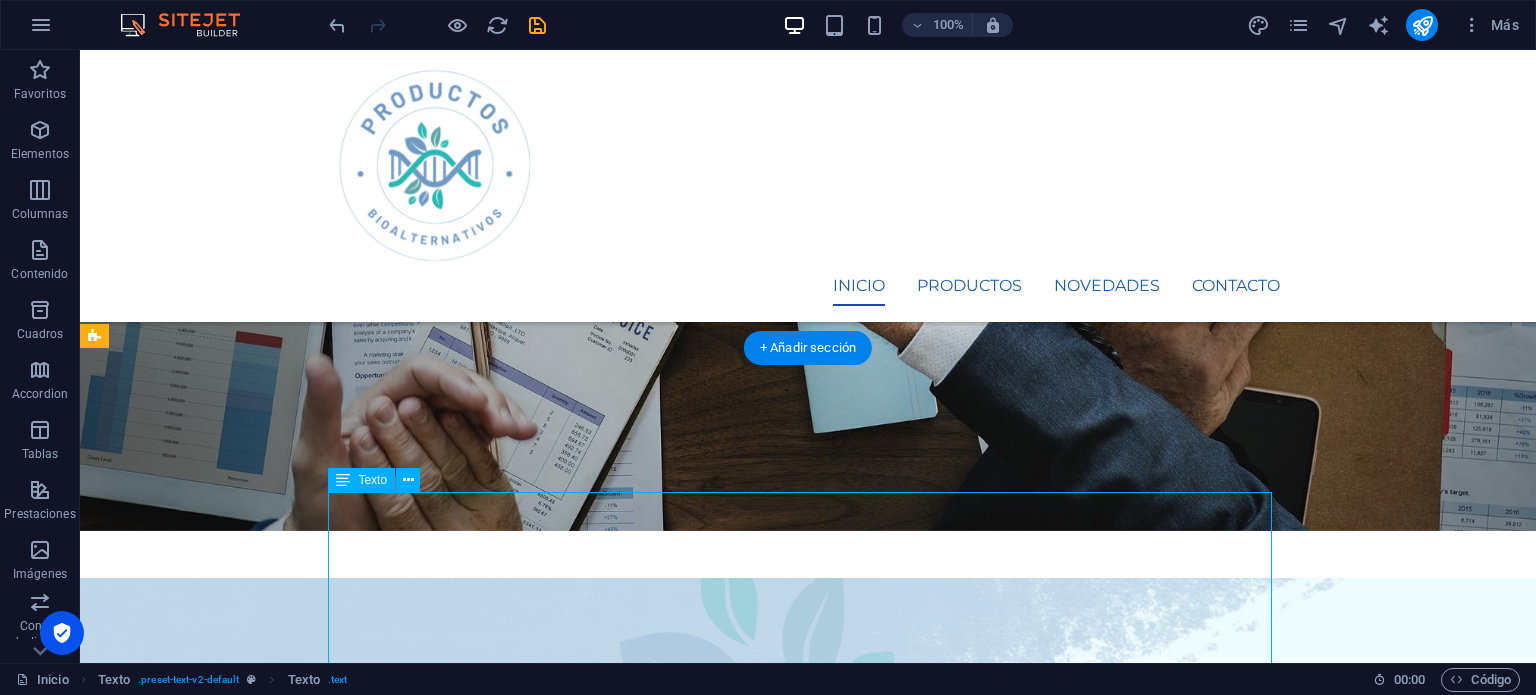 click on "En Productos  BioAlternativos  somos más que una comercializadora: somos el aliado estratégico de  médicos alópatas, homeópatas, terapeutas, nutriólogos y especialistas en medicina regenerativa y alternativa  que buscan productos de  alta calidad, respaldados científicamente y formulados para optimizar la salud de sus pacientes . Médicos alópatas y homeópatas  → Complementan sus tratamientos con suplementos y productos naturales de eficacia comprobada. Terapeutas  → Encuentran soluciones naturales para acompañar sus terapias de recuperación y equilibrio energético. Nutriólogos  → Acceden a fórmulas avanzadas de nutrición para mejorar el bienestar de sus pacientes. Especialistas en medicina integrativa y alternativa  → Incorporan opciones innovadoras en su enfoque de salud holística. Nuestro catálogo incluye: Vitaminas y minerales  – Refuerzan el sistema inmunológico y previenen deficiencias nutricionales. Suplementos especializados Productos nutricionales Cosmetología avanzada ." at bounding box center (808, 1798) 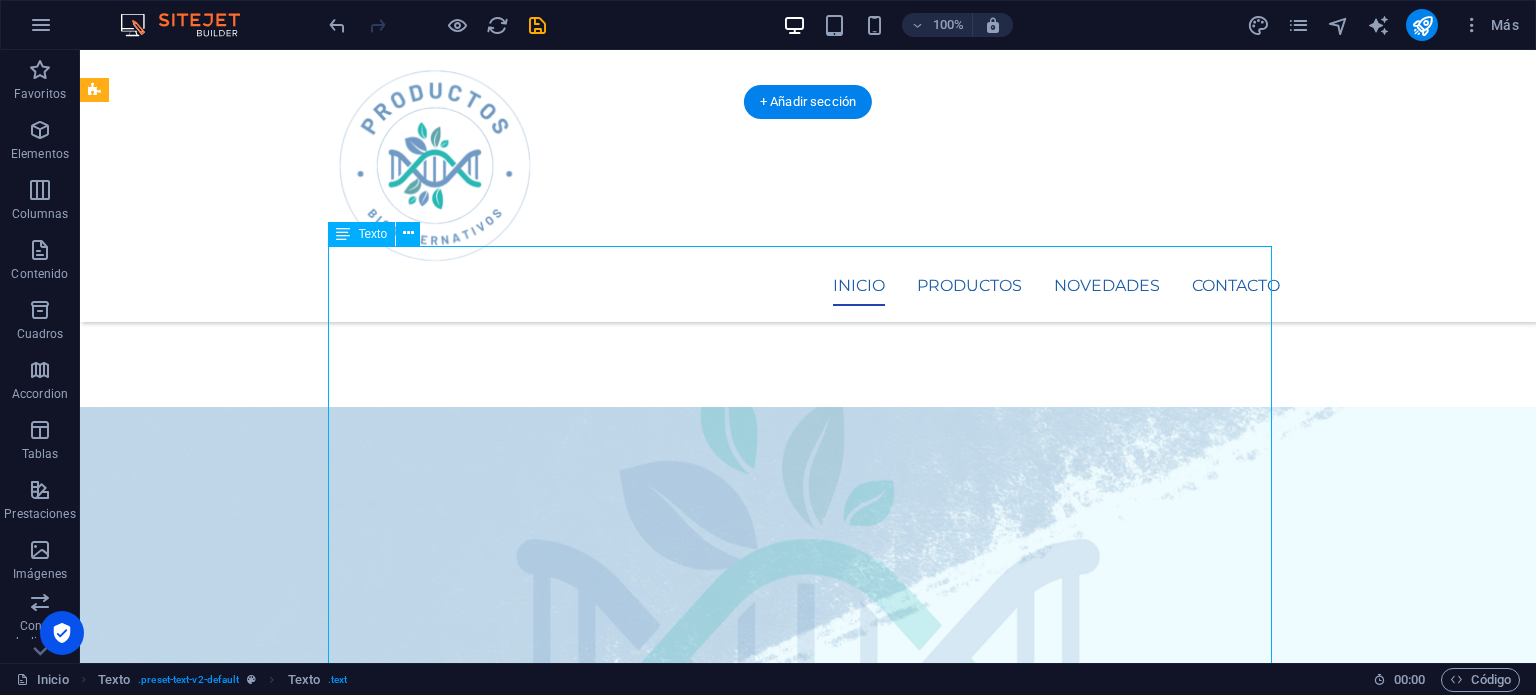 scroll, scrollTop: 750, scrollLeft: 0, axis: vertical 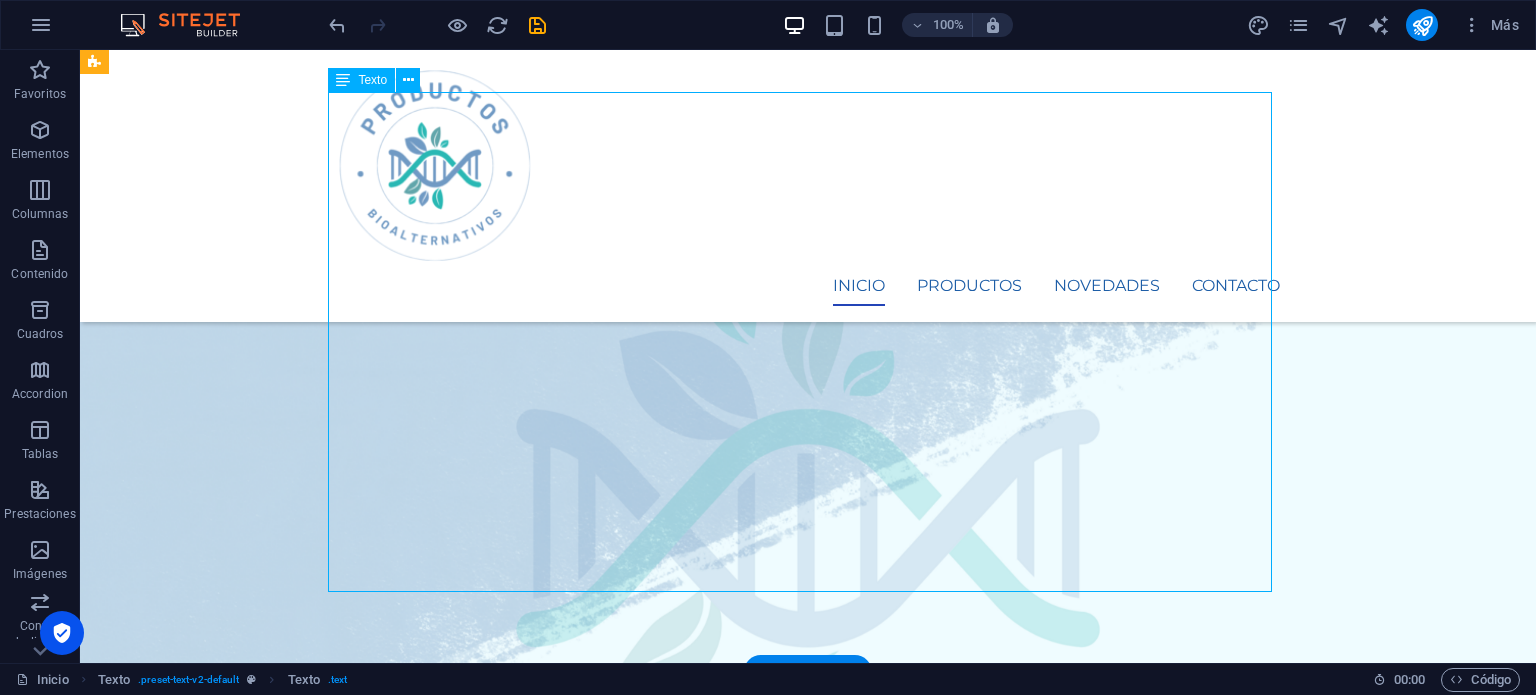 click on "En Productos  BioAlternativos  somos más que una comercializadora: somos el aliado estratégico de  médicos alópatas, homeópatas, terapeutas, nutriólogos y especialistas en medicina regenerativa y alternativa  que buscan productos de  alta calidad, respaldados científicamente y formulados para optimizar la salud de sus pacientes . Médicos alópatas y homeópatas  → Complementan sus tratamientos con suplementos y productos naturales de eficacia comprobada. Terapeutas  → Encuentran soluciones naturales para acompañar sus terapias de recuperación y equilibrio energético. Nutriólogos  → Acceden a fórmulas avanzadas de nutrición para mejorar el bienestar de sus pacientes. Especialistas en medicina integrativa y alternativa  → Incorporan opciones innovadoras en su enfoque de salud holística. Nuestro catálogo incluye: Vitaminas y minerales  – Refuerzan el sistema inmunológico y previenen deficiencias nutricionales. Suplementos especializados Productos nutricionales Cosmetología avanzada ." at bounding box center [808, 1398] 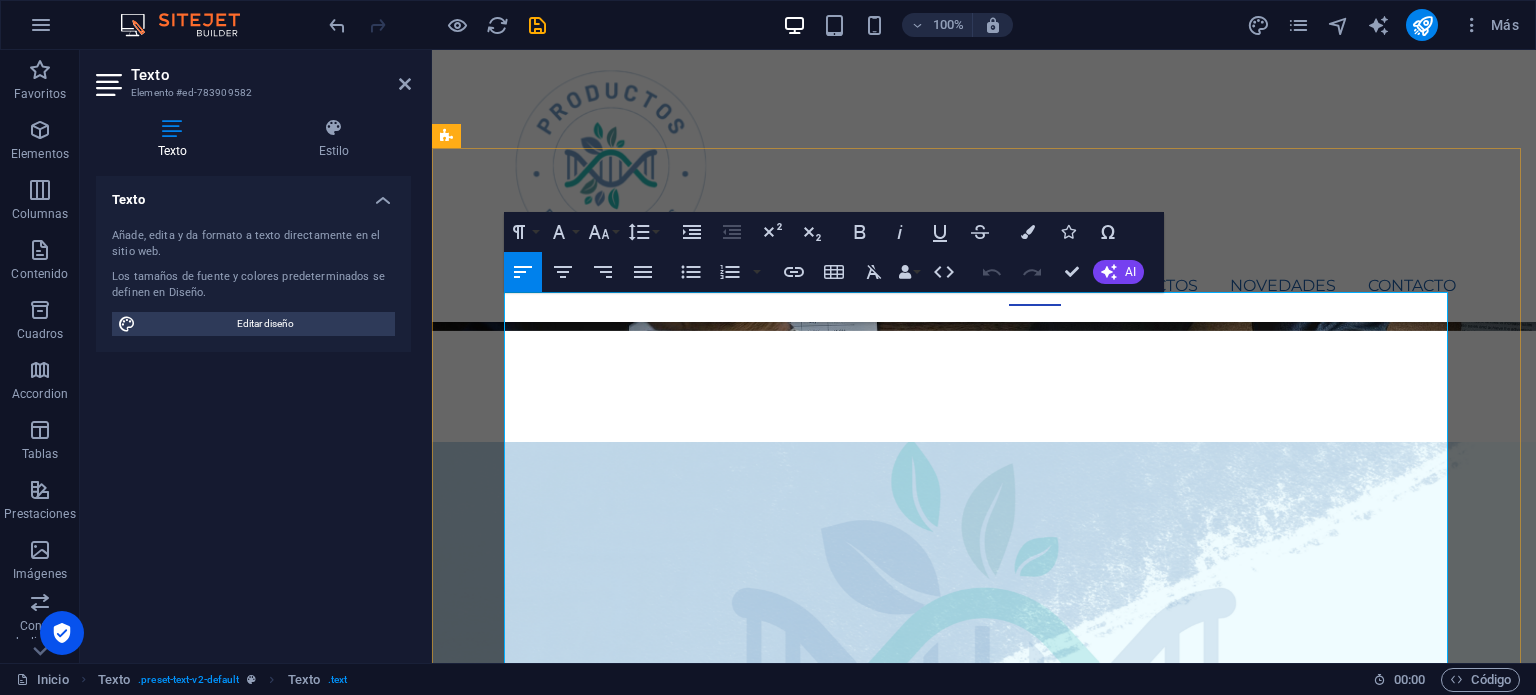 scroll, scrollTop: 450, scrollLeft: 0, axis: vertical 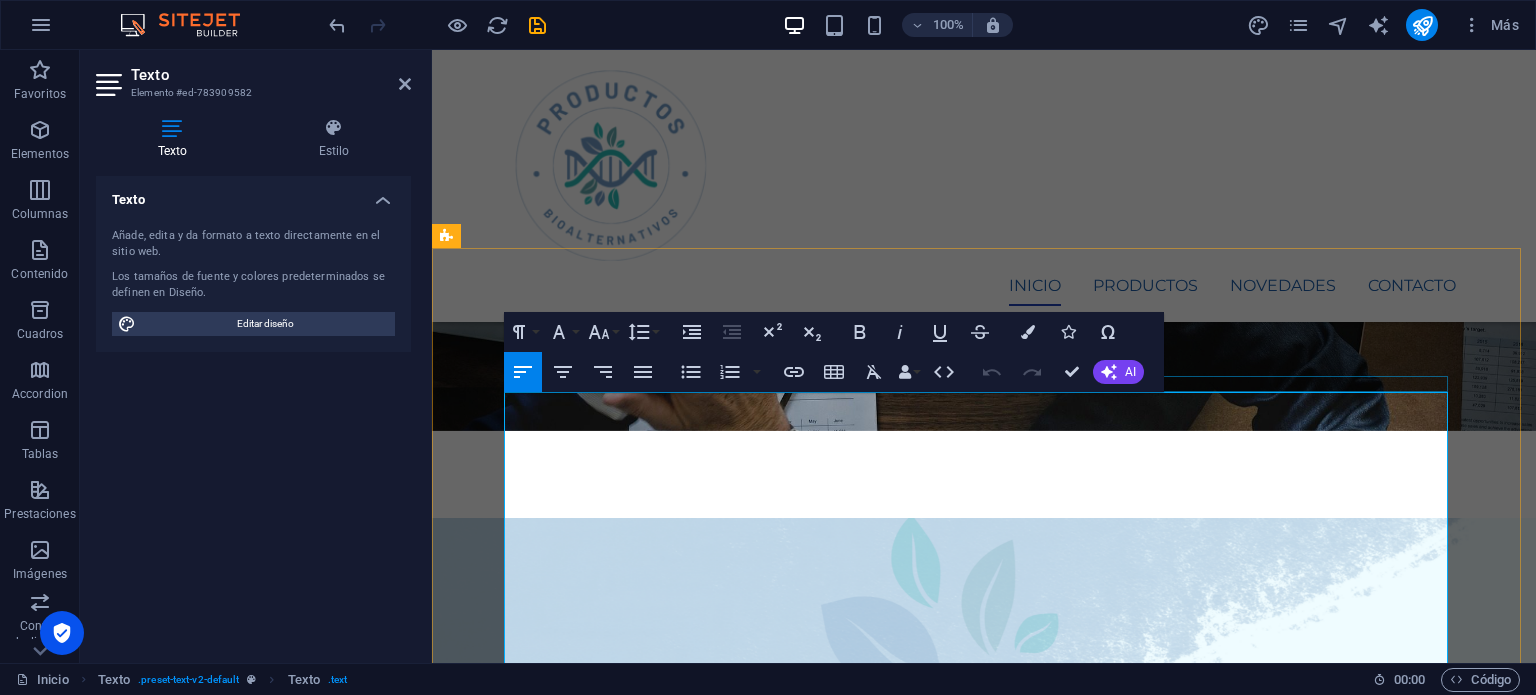 drag, startPoint x: 1001, startPoint y: 587, endPoint x: 1092, endPoint y: 430, distance: 181.46625 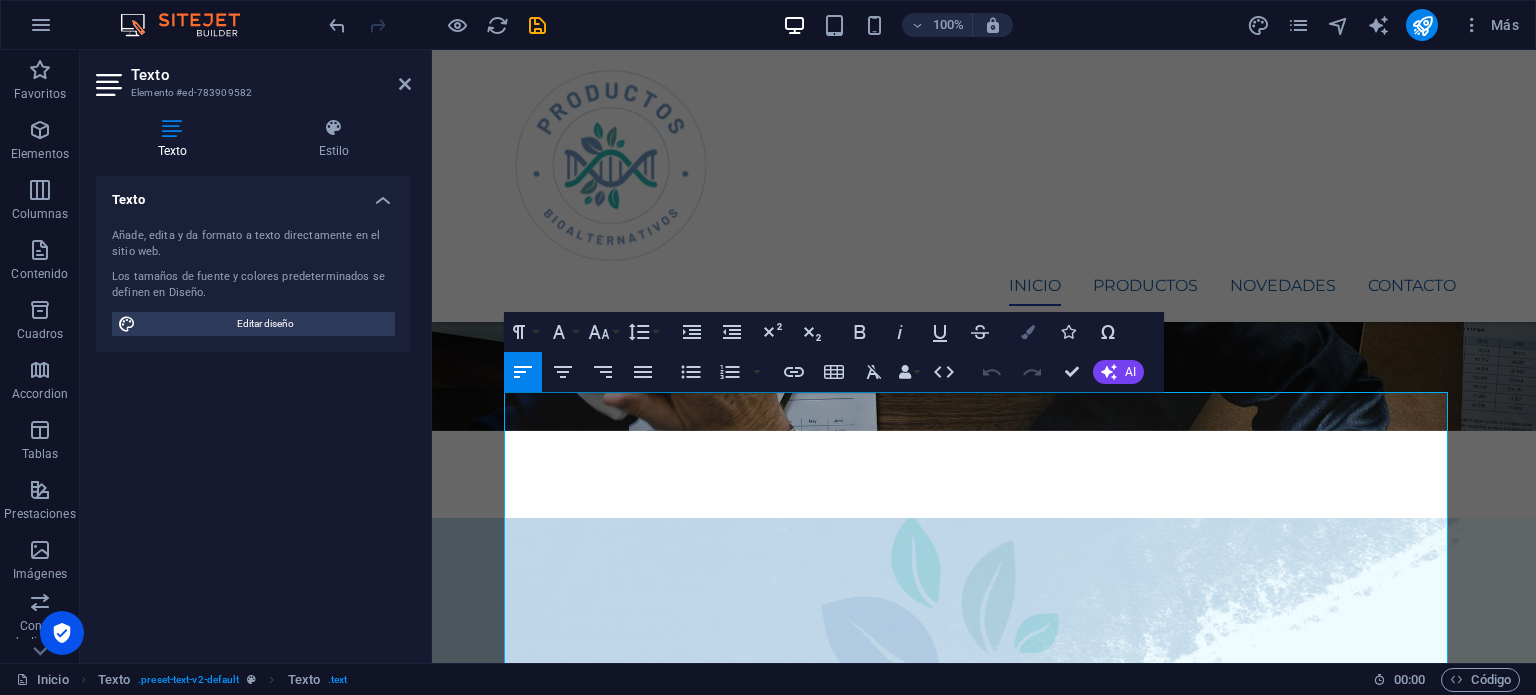click at bounding box center [1028, 332] 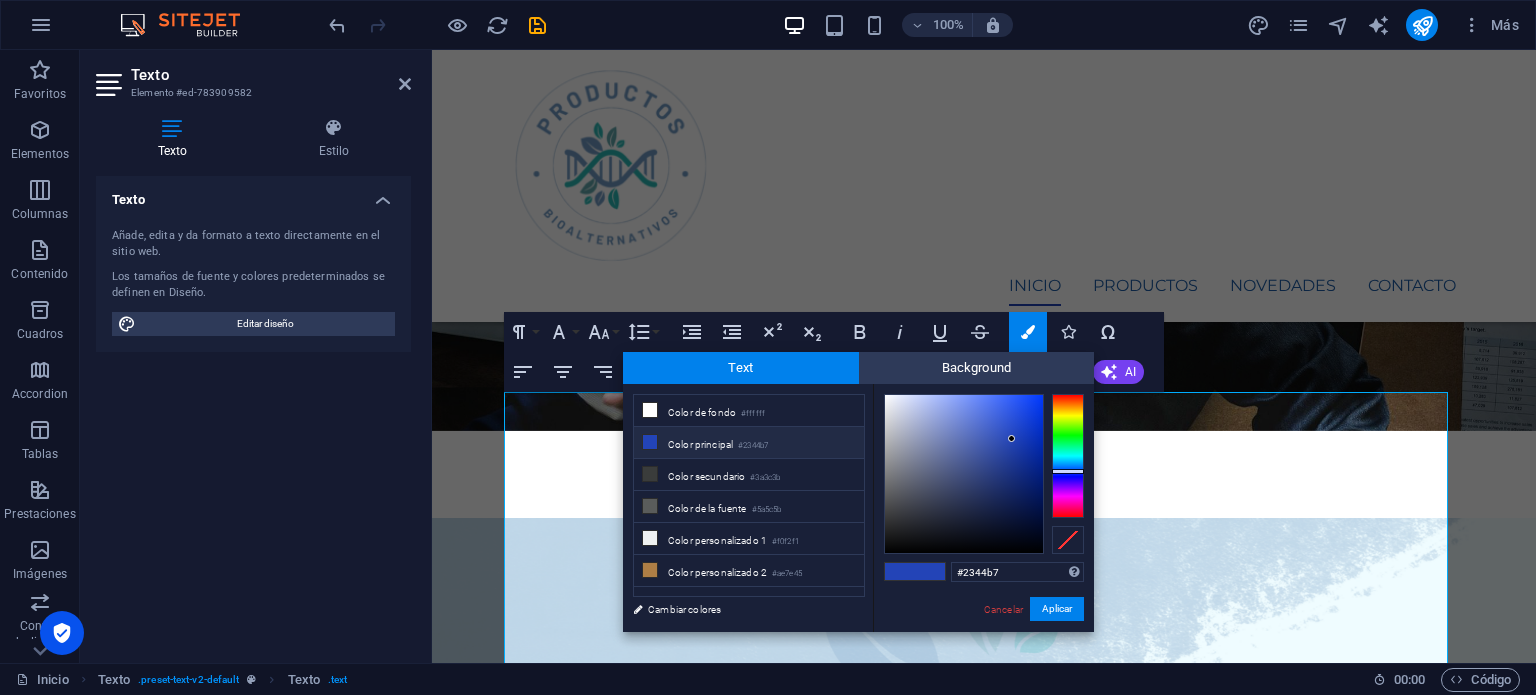 drag, startPoint x: 1001, startPoint y: 582, endPoint x: 905, endPoint y: 587, distance: 96.13012 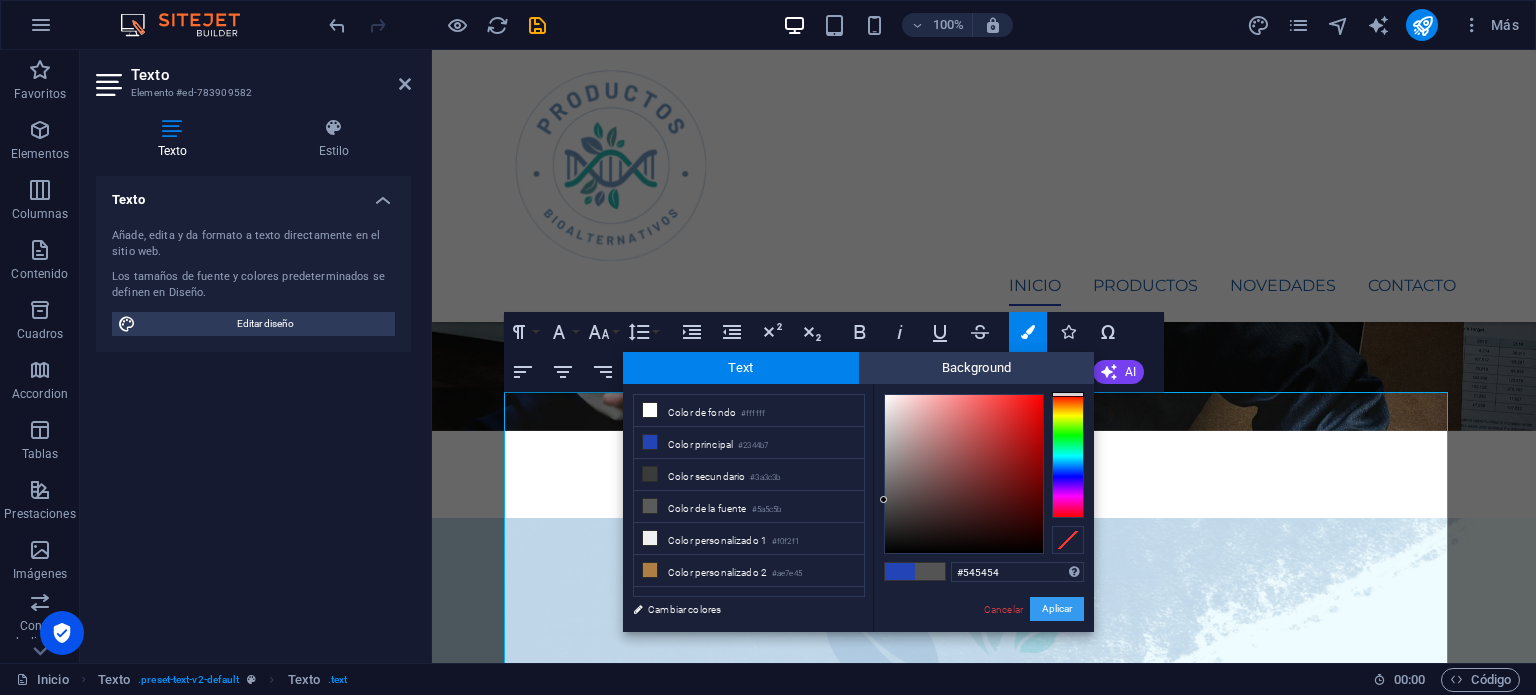 click on "Aplicar" at bounding box center (1057, 609) 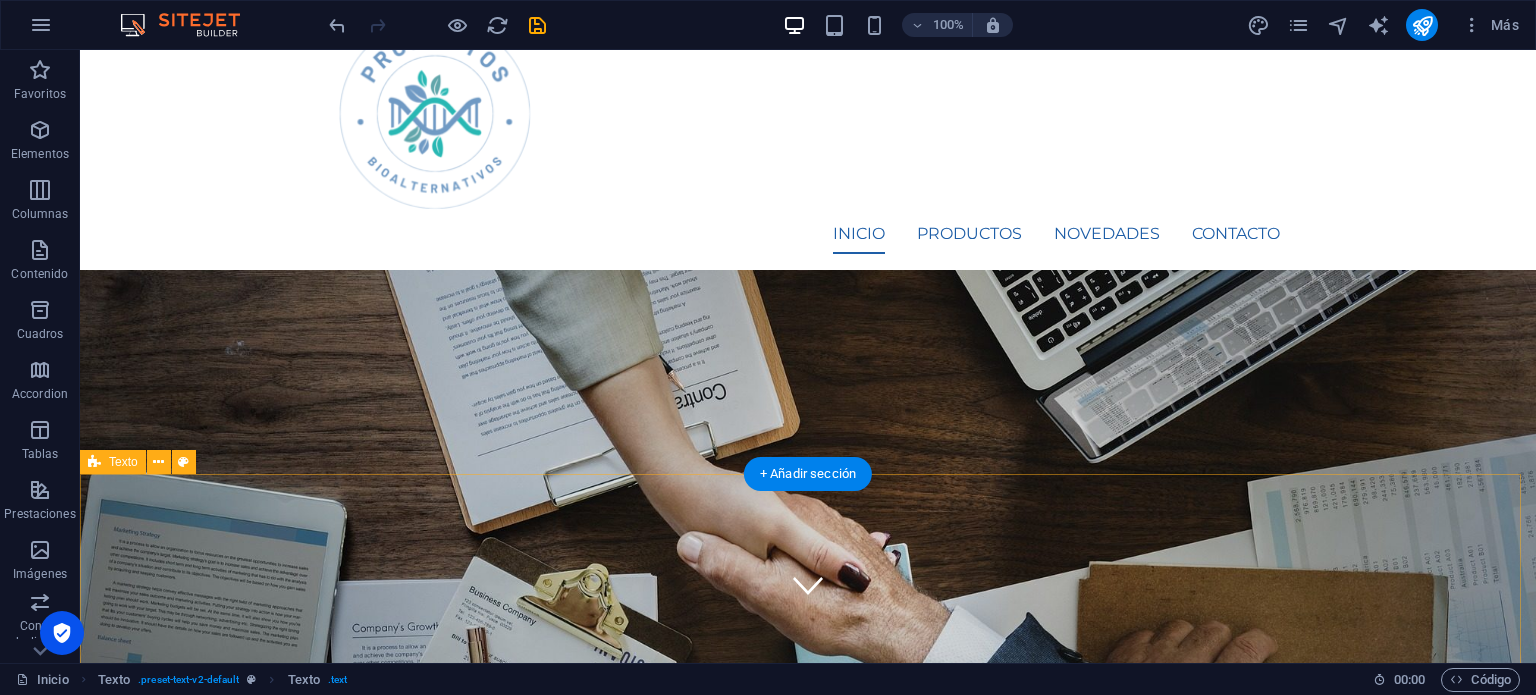 scroll, scrollTop: 50, scrollLeft: 0, axis: vertical 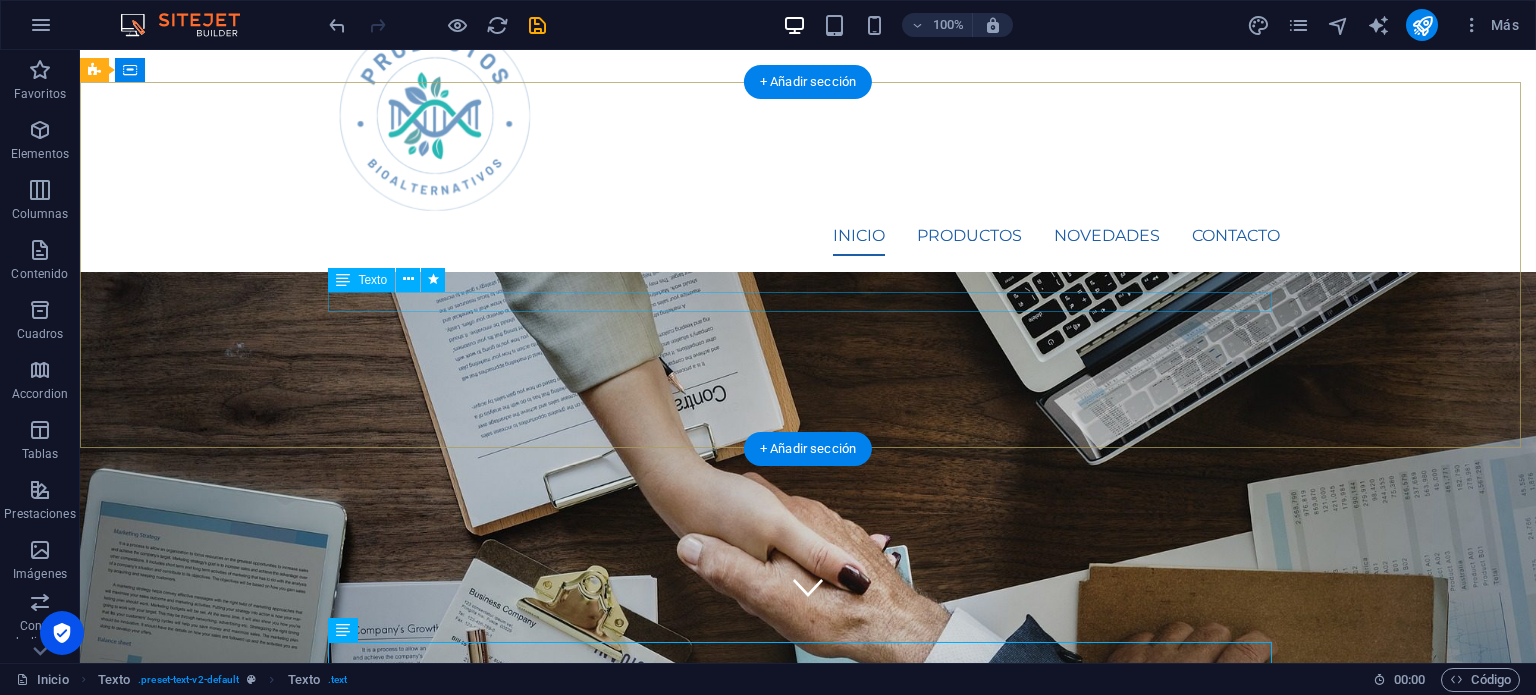 click on "Descubre la línea de productos BioAlternativos, diseñados para ofrecer soluciones naturales y efectivas en tu consulta" at bounding box center [808, 1557] 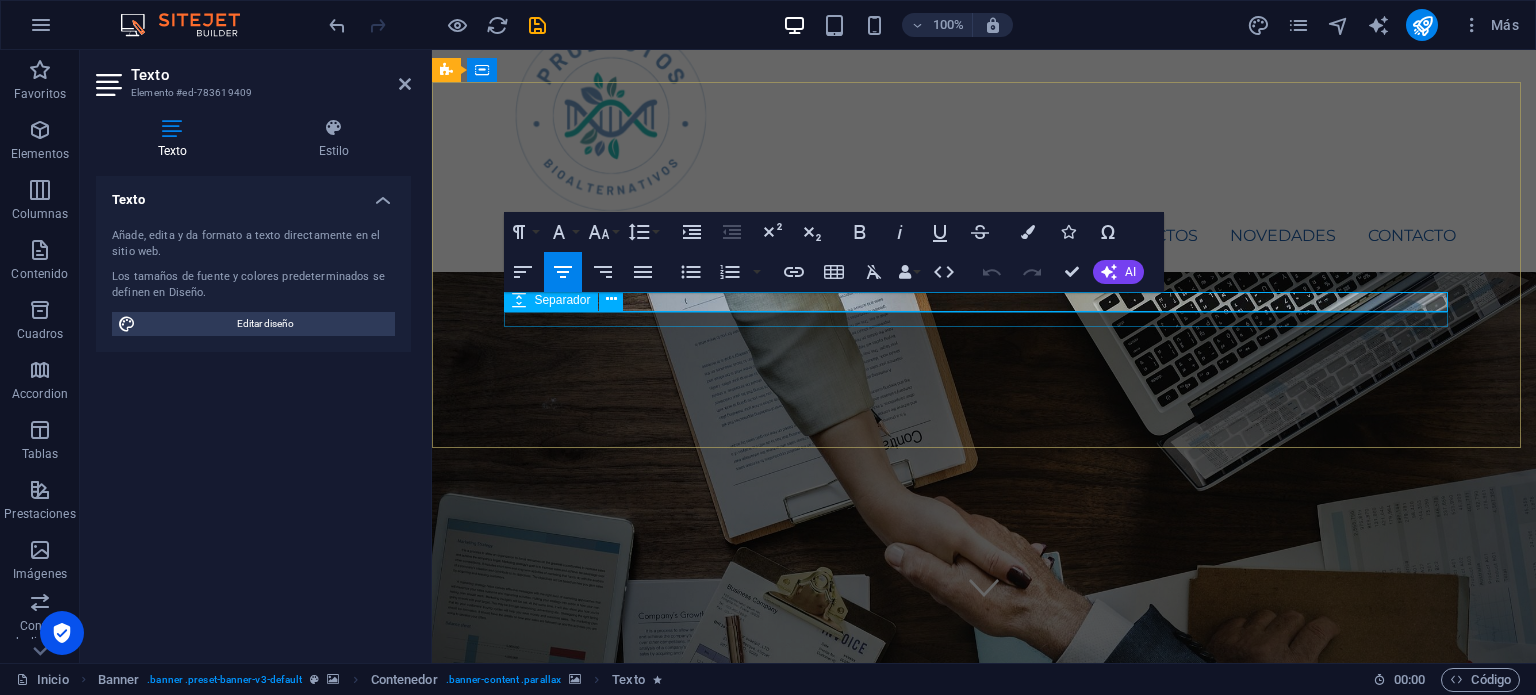 drag, startPoint x: 1445, startPoint y: 300, endPoint x: 508, endPoint y: 310, distance: 937.05334 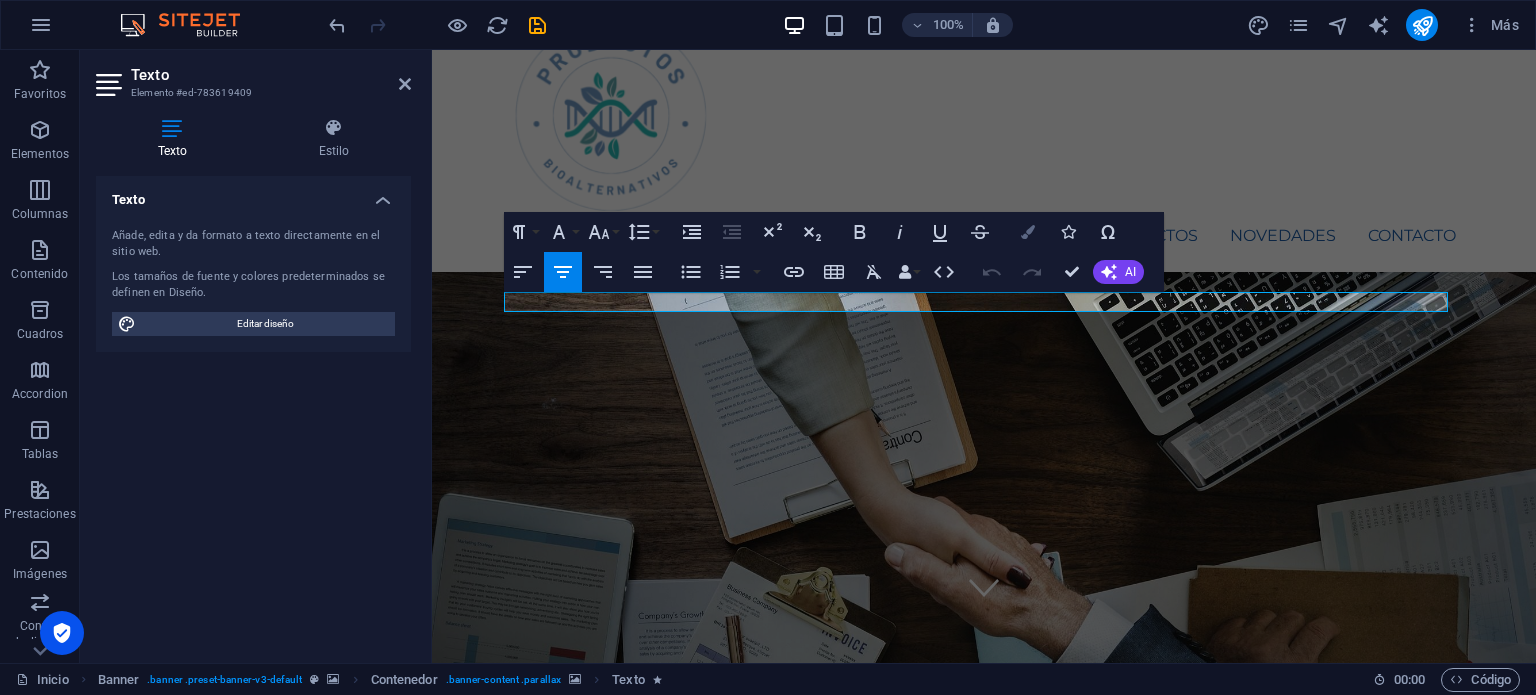 click at bounding box center (1028, 232) 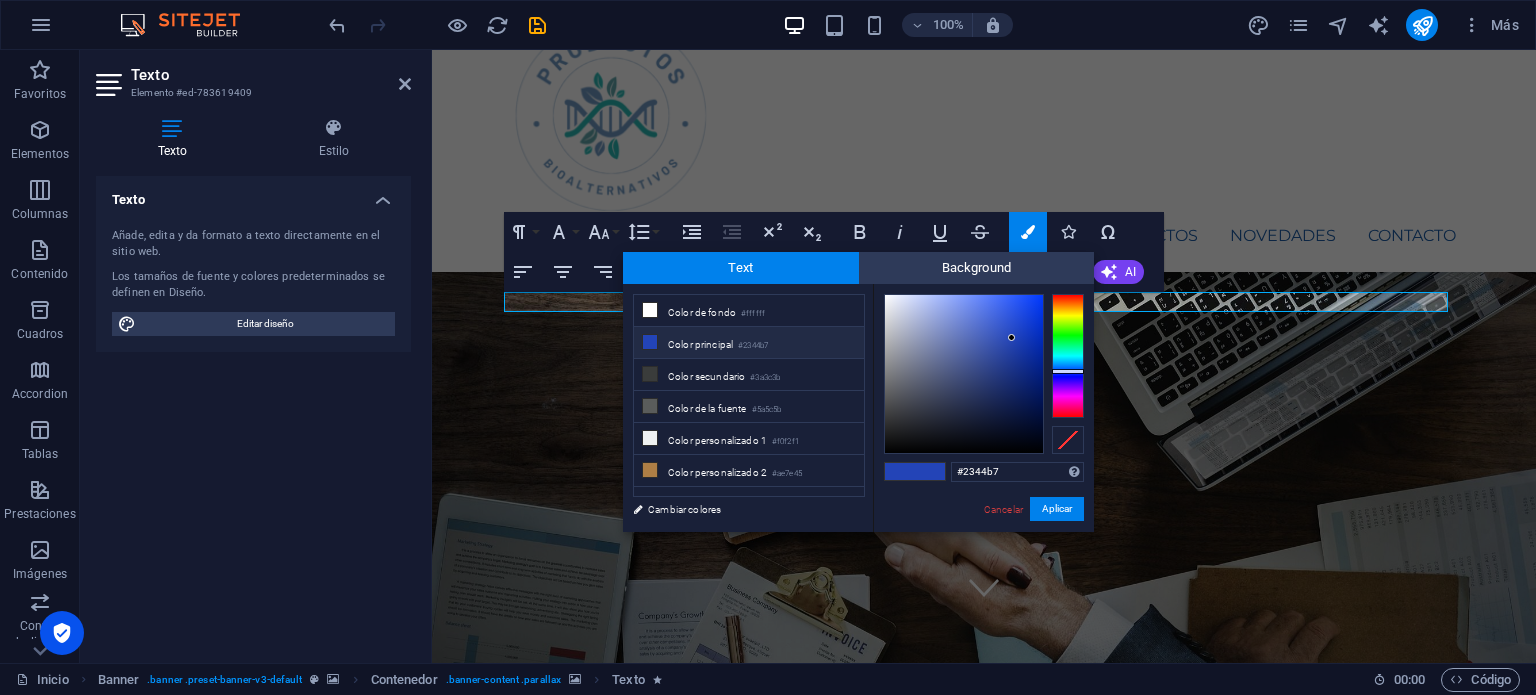 drag, startPoint x: 1015, startPoint y: 475, endPoint x: 914, endPoint y: 476, distance: 101.00495 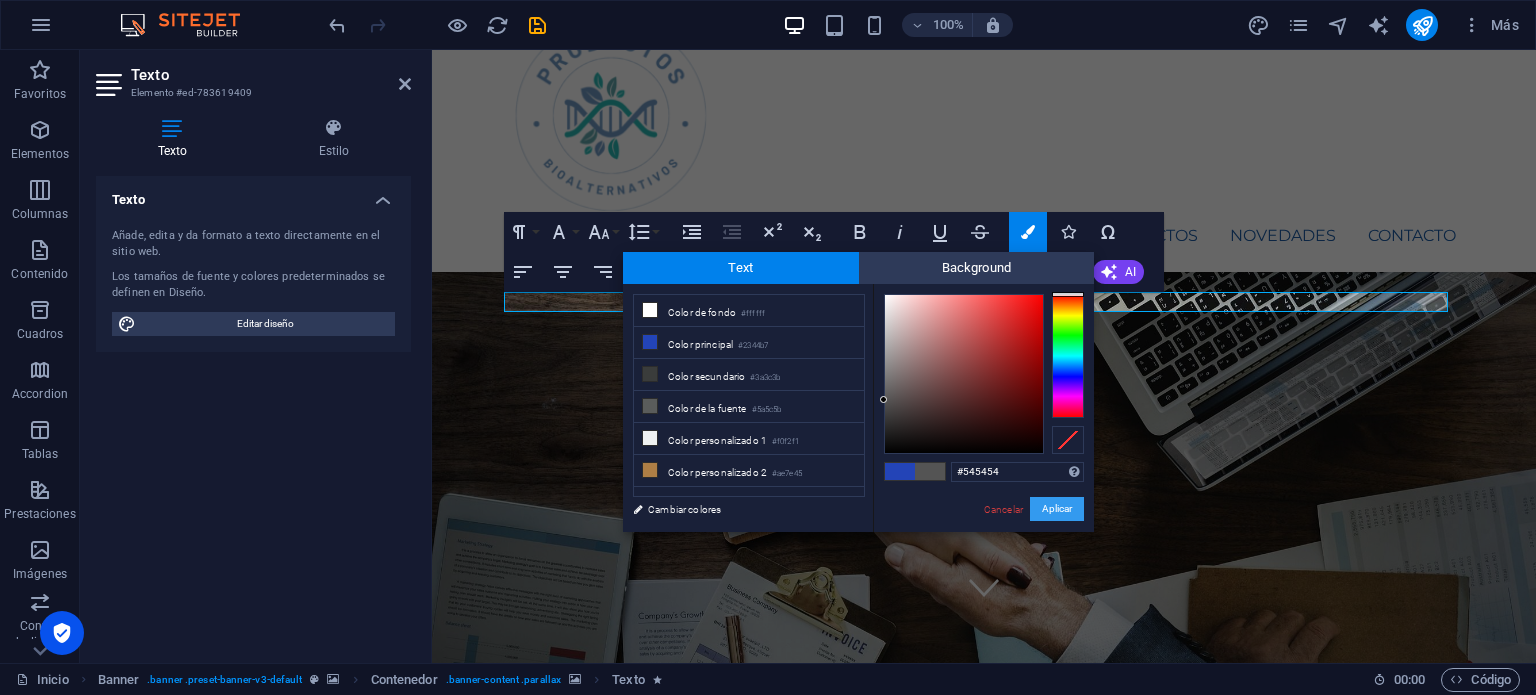 click on "Aplicar" at bounding box center (1057, 509) 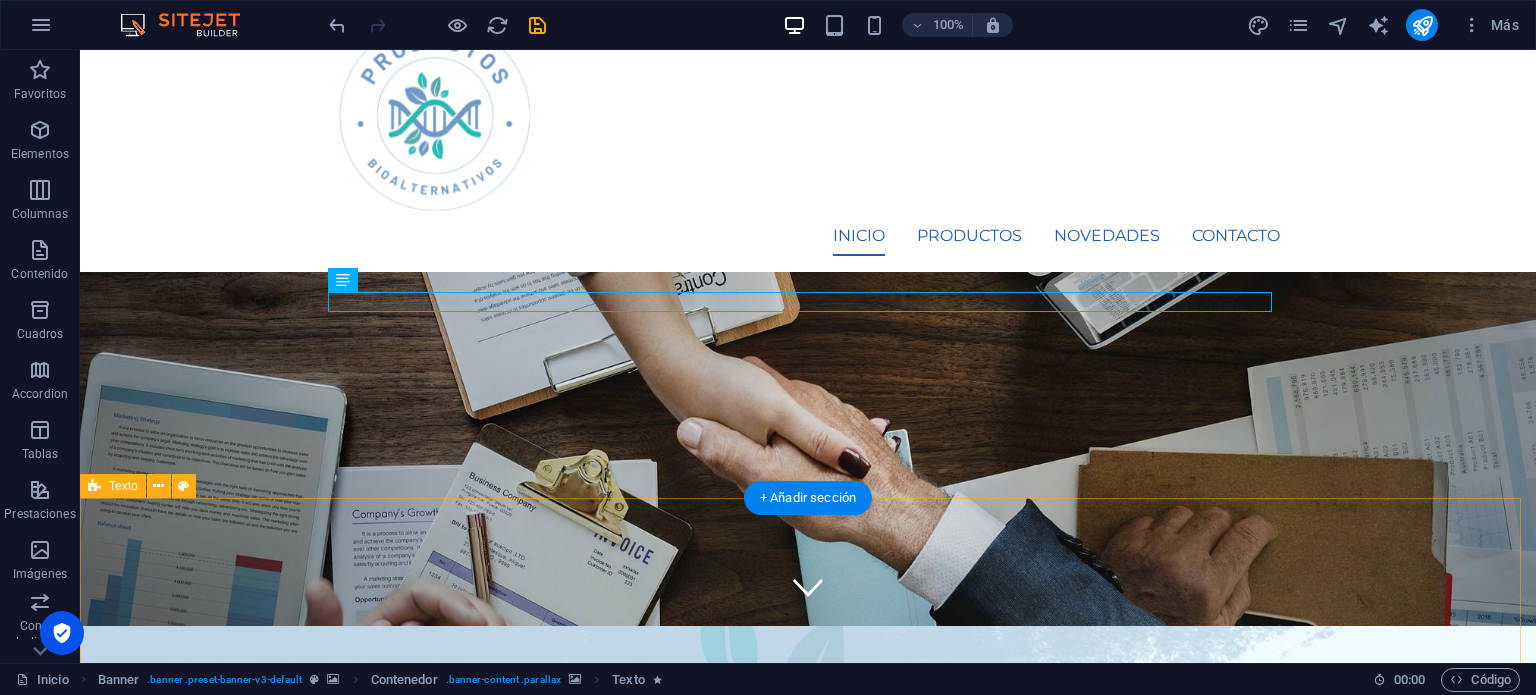 click on "productos bioalternativos En Productos  BioAlternativos  somos más que una comercializadora: somos el aliado estratégico de  médicos alópatas, homeópatas, terapeutas, nutriólogos y especialistas en medicina regenerativa y alternativa  que buscan productos de  alta calidad, respaldados científicamente y formulados para optimizar la salud de sus pacientes . Médicos alópatas y homeópatas  → Complementan sus tratamientos con suplementos y productos naturales de eficacia comprobada. Terapeutas  → Encuentran soluciones naturales para acompañar sus terapias de recuperación y equilibrio energético. Nutriólogos  → Acceden a fórmulas avanzadas de nutrición para mejorar el bienestar de sus pacientes. Especialistas en medicina integrativa y alternativa  → Incorporan opciones innovadoras en su enfoque de salud holística. Nuestro catálogo incluye: Vitaminas y minerales  – Refuerzan el sistema inmunológico y previenen deficiencias nutricionales. Suplementos especializados Productos nutricionales" at bounding box center (808, 1874) 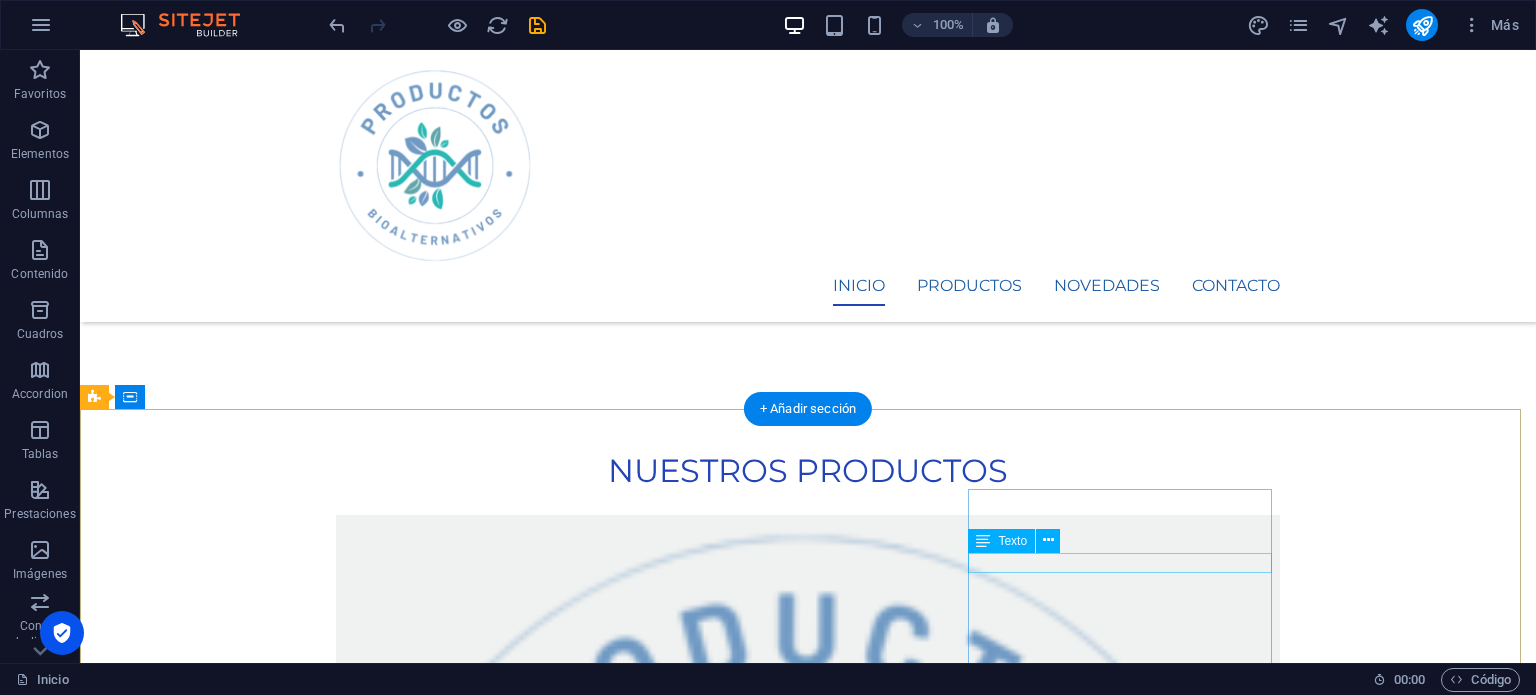 scroll, scrollTop: 1807, scrollLeft: 0, axis: vertical 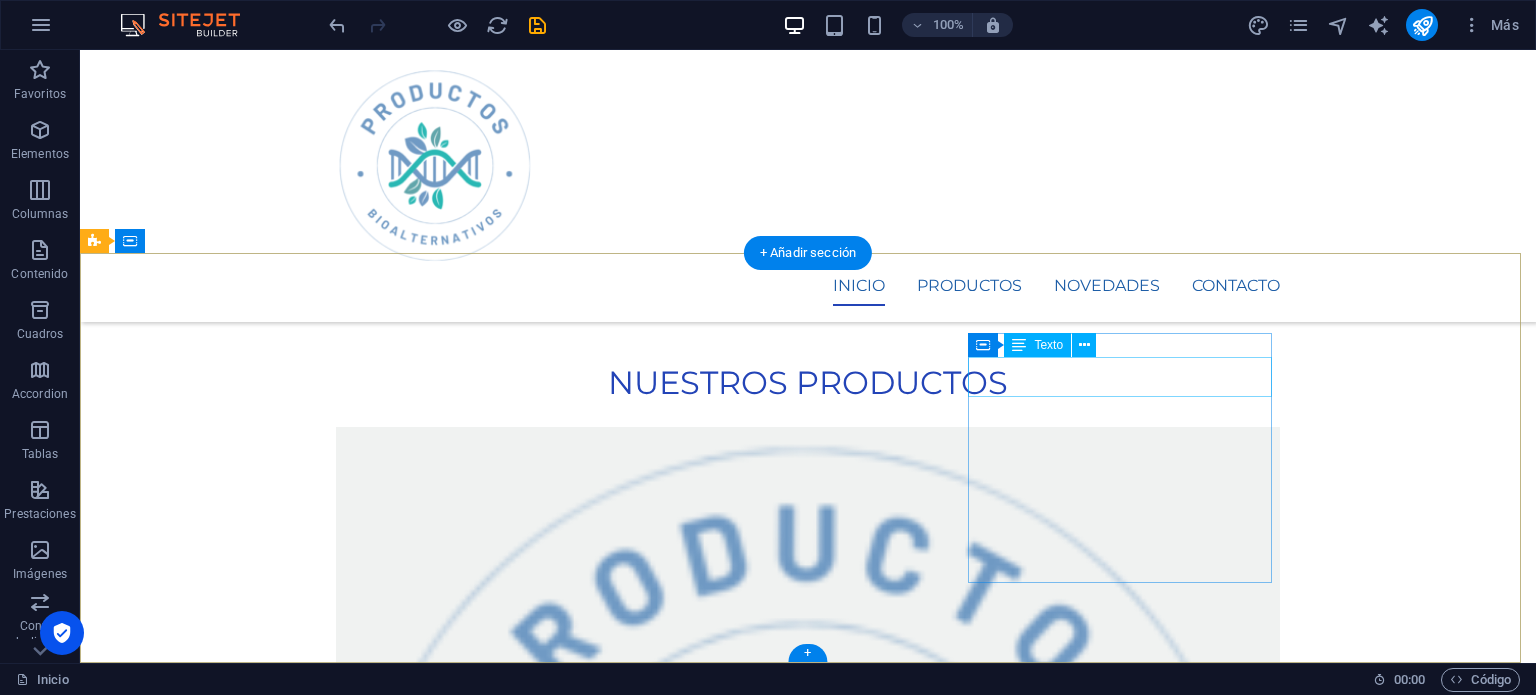 click on "4494 North Palmer Road CDMX   20889" at bounding box center [568, 4727] 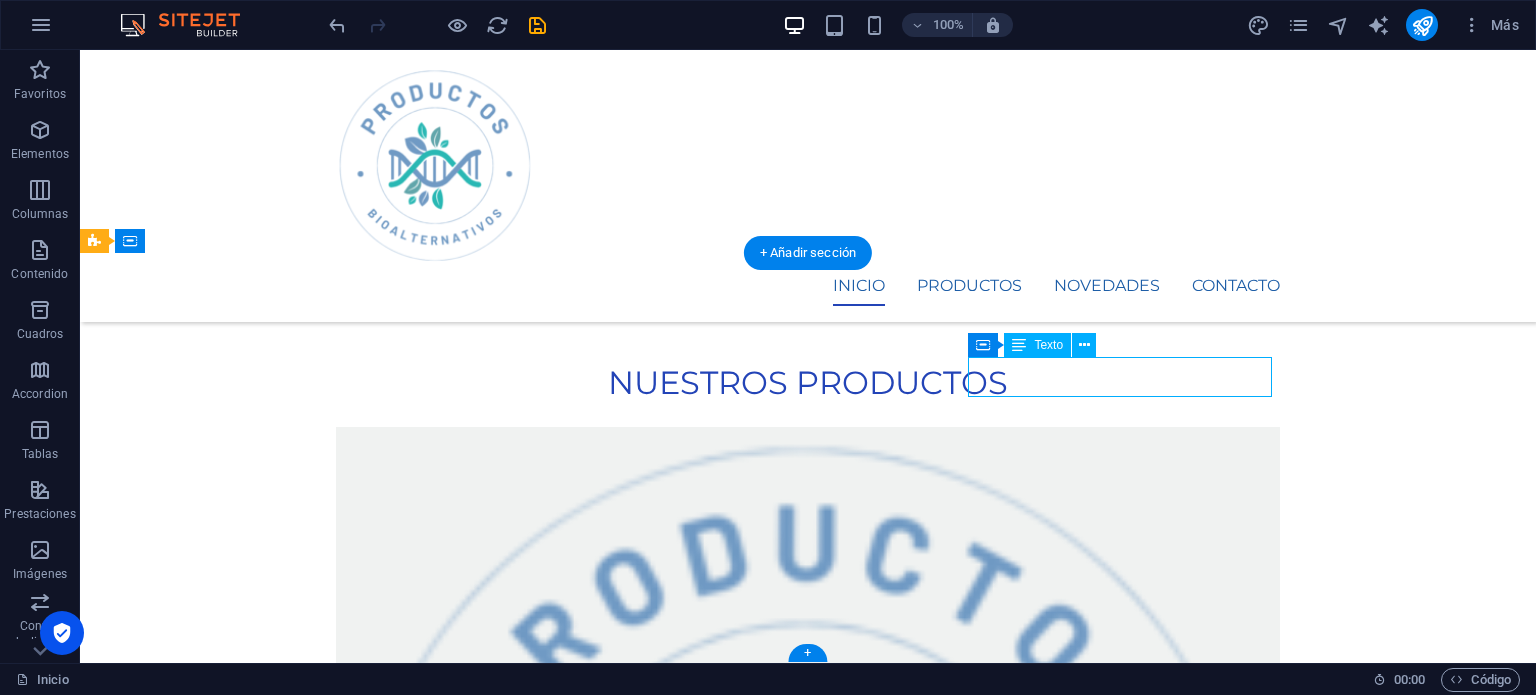 click on "4494 North Palmer Road CDMX   20889" at bounding box center (568, 4727) 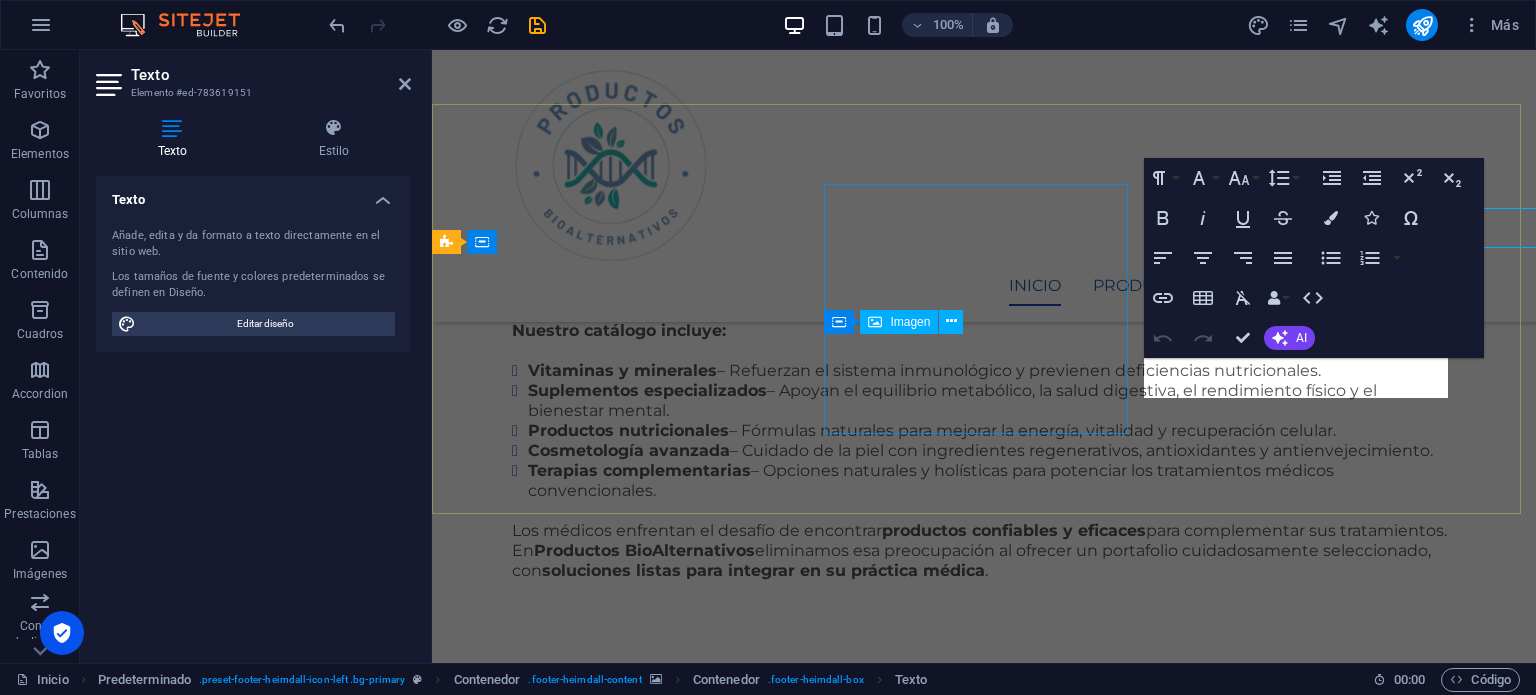 scroll, scrollTop: 1956, scrollLeft: 0, axis: vertical 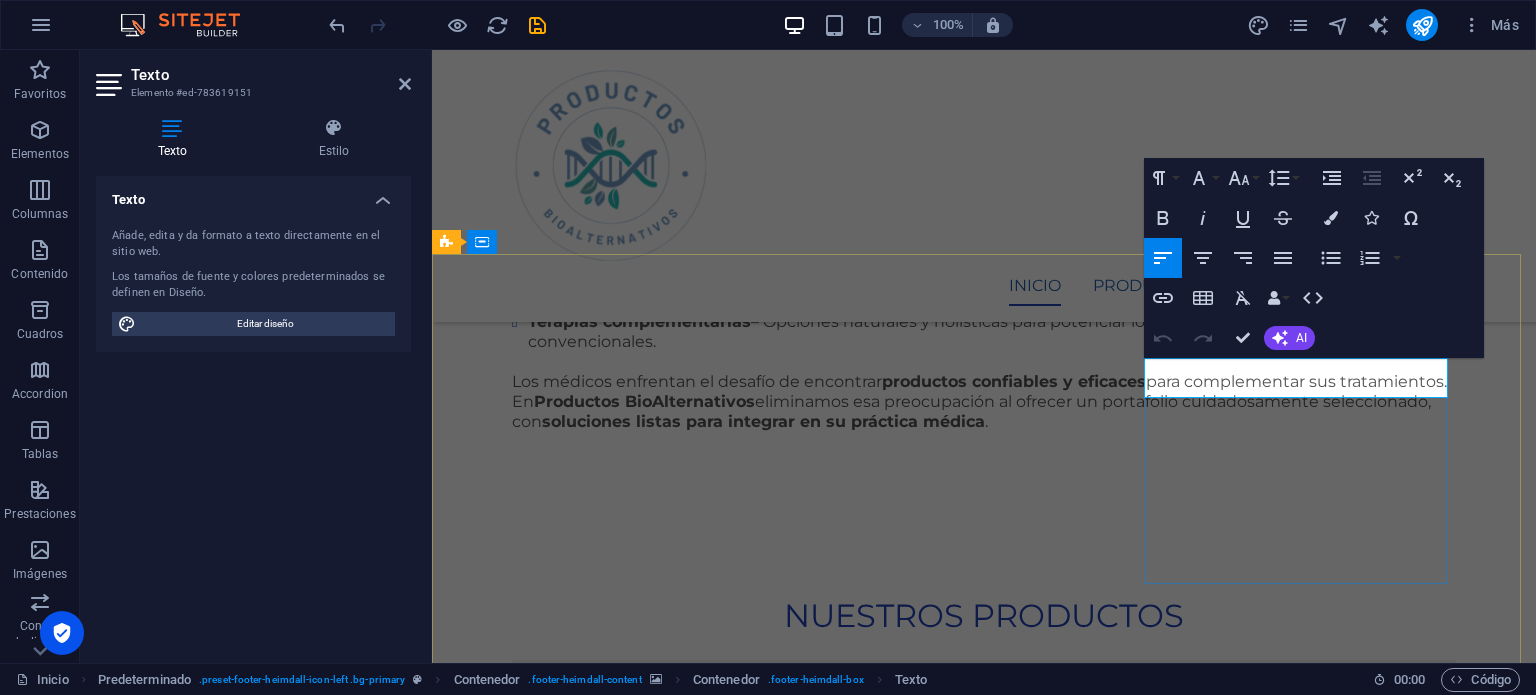 click on "[STREET_ADDRESS][PERSON_NAME]" at bounding box center (920, 4950) 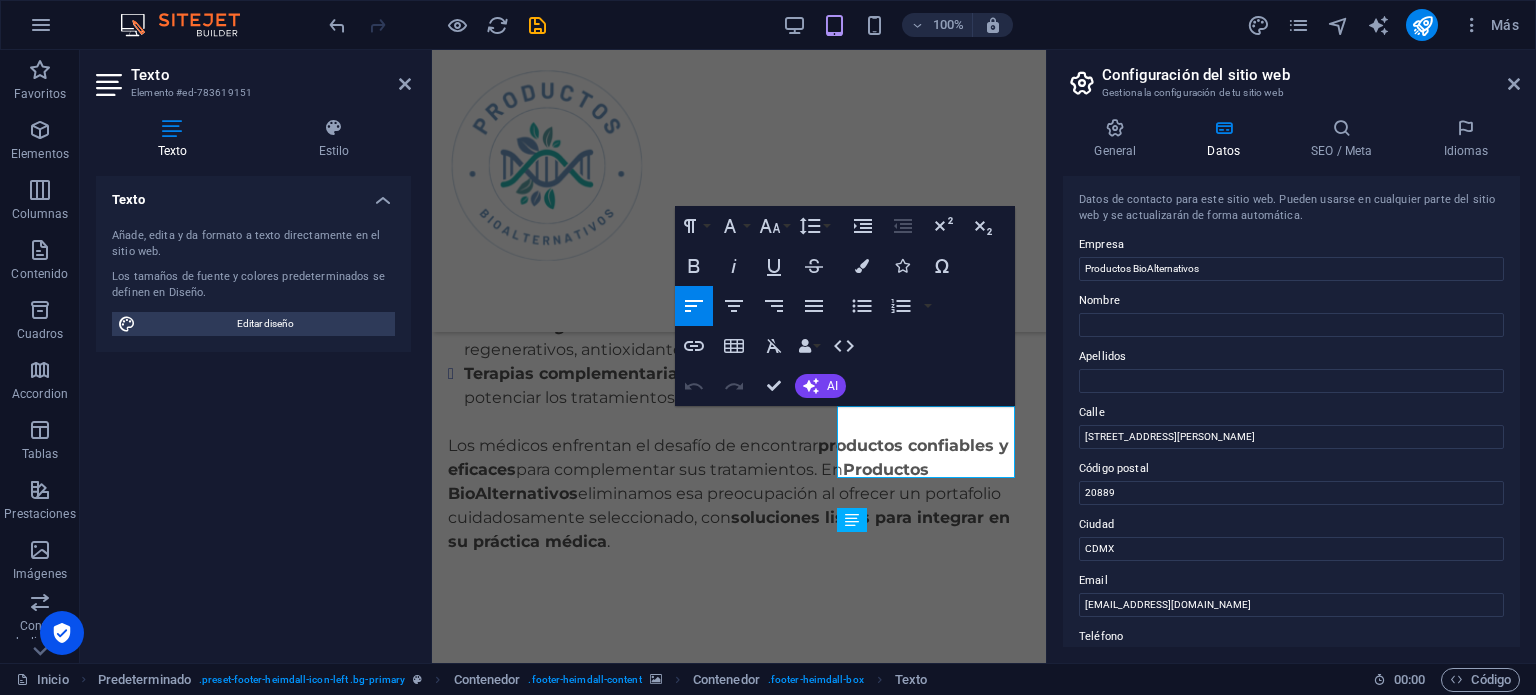 scroll, scrollTop: 2110, scrollLeft: 0, axis: vertical 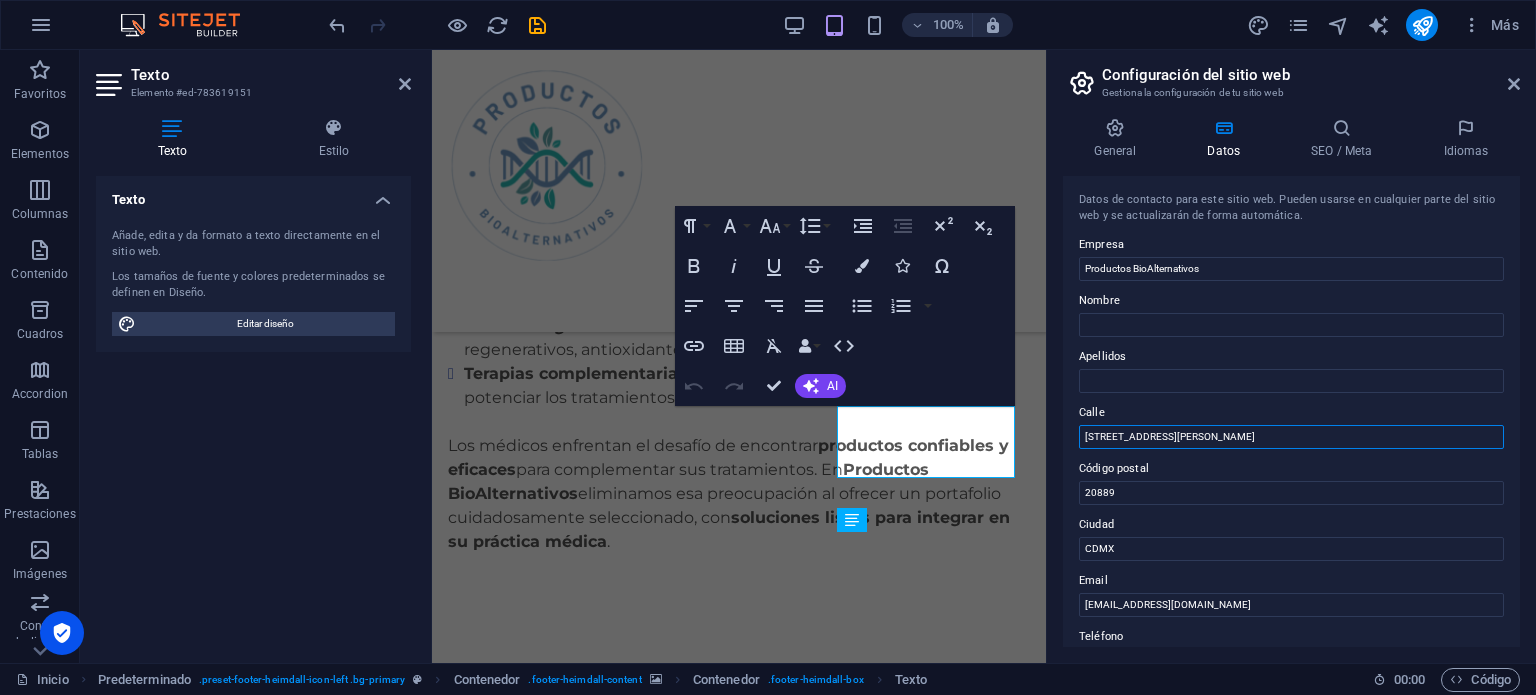 drag, startPoint x: 1240, startPoint y: 432, endPoint x: 1076, endPoint y: 448, distance: 164.77864 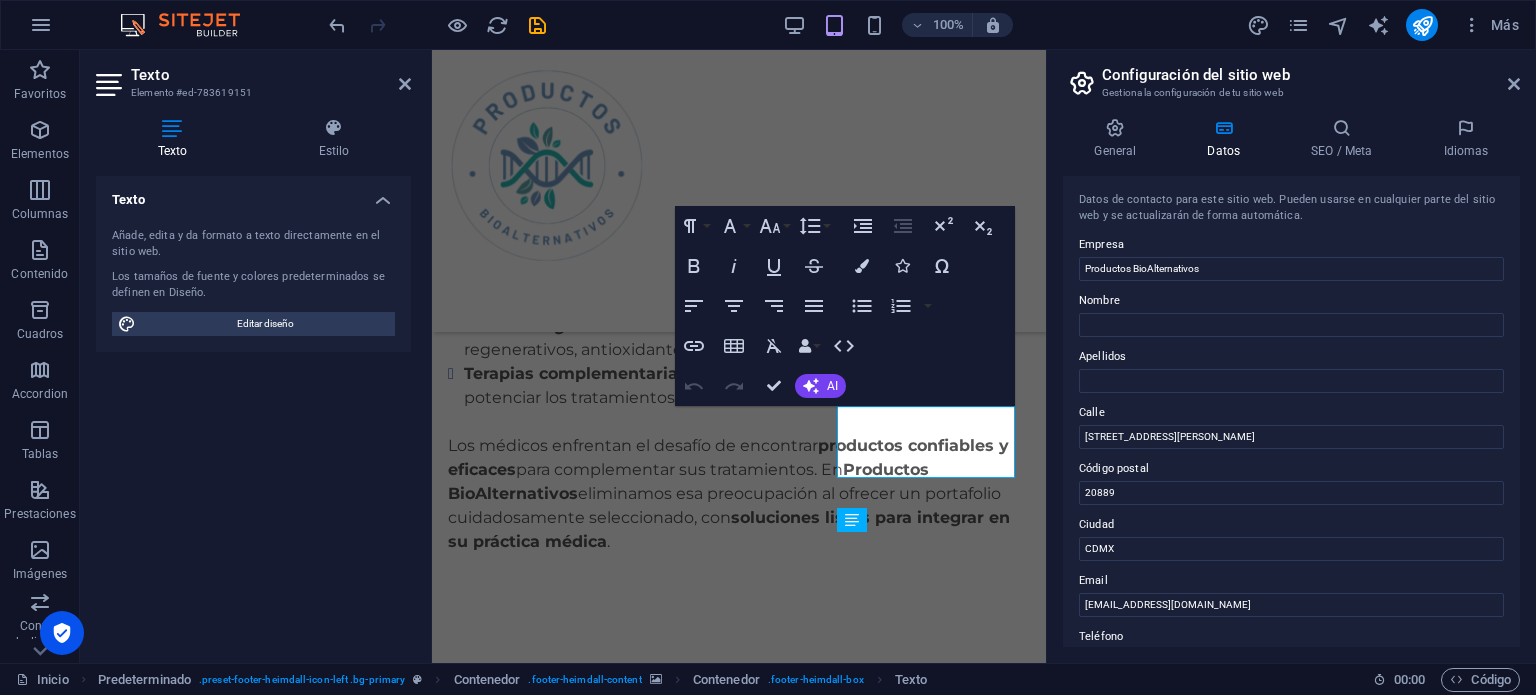 click on "Datos de contacto para este sitio web. Pueden usarse en cualquier parte del sitio web y se actualizarán de forma automática. Empresa Productos BioAlternativos Nombre Apellidos Calle 4494 North Palmer Road Código postal 20889 Ciudad CDMX Email ventas@productosbioalternativos.mx Teléfono 56.52.93.25.81 Móvil Fax Campo personalizado 1 Campo personalizado 2 Campo personalizado 3 Campo personalizado 4 Campo personalizado 5 Campo personalizado 6" at bounding box center (1291, 411) 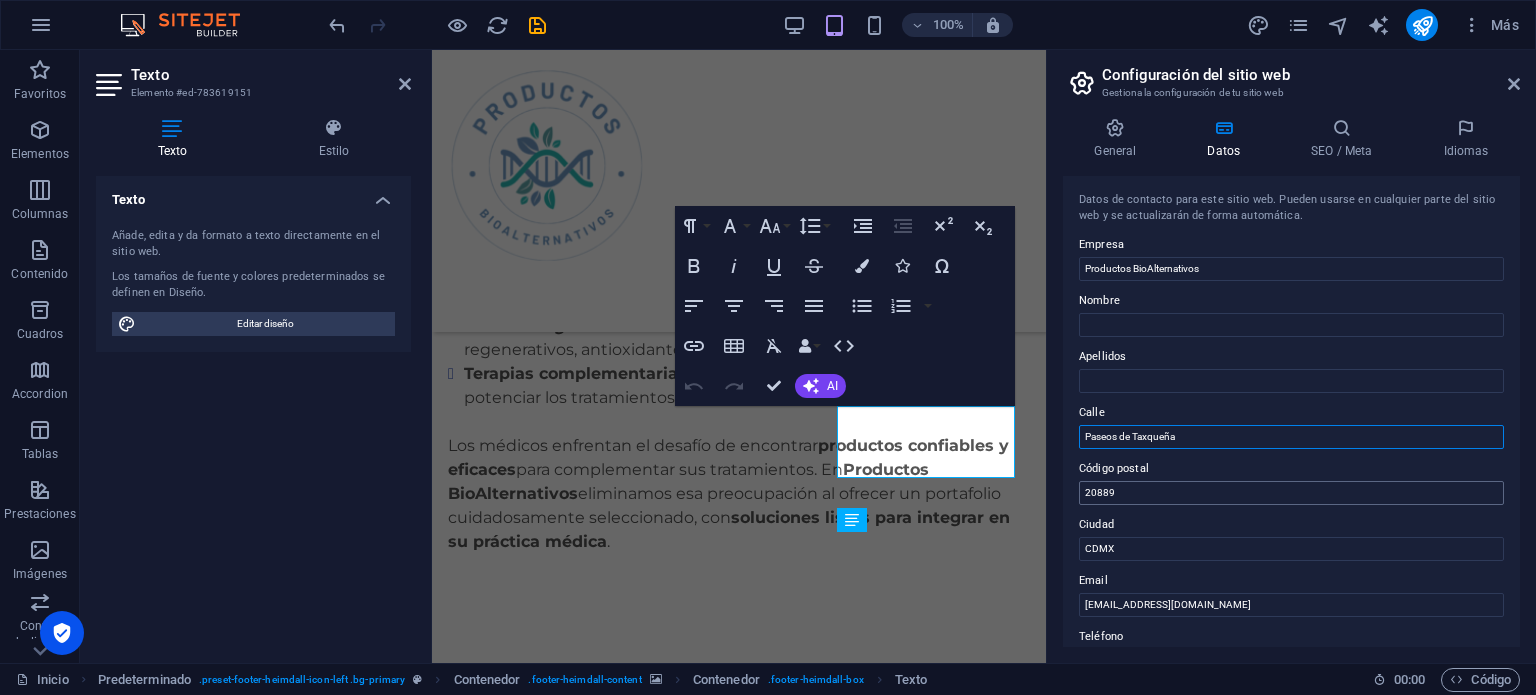 type on "Paseos de Taxqueña" 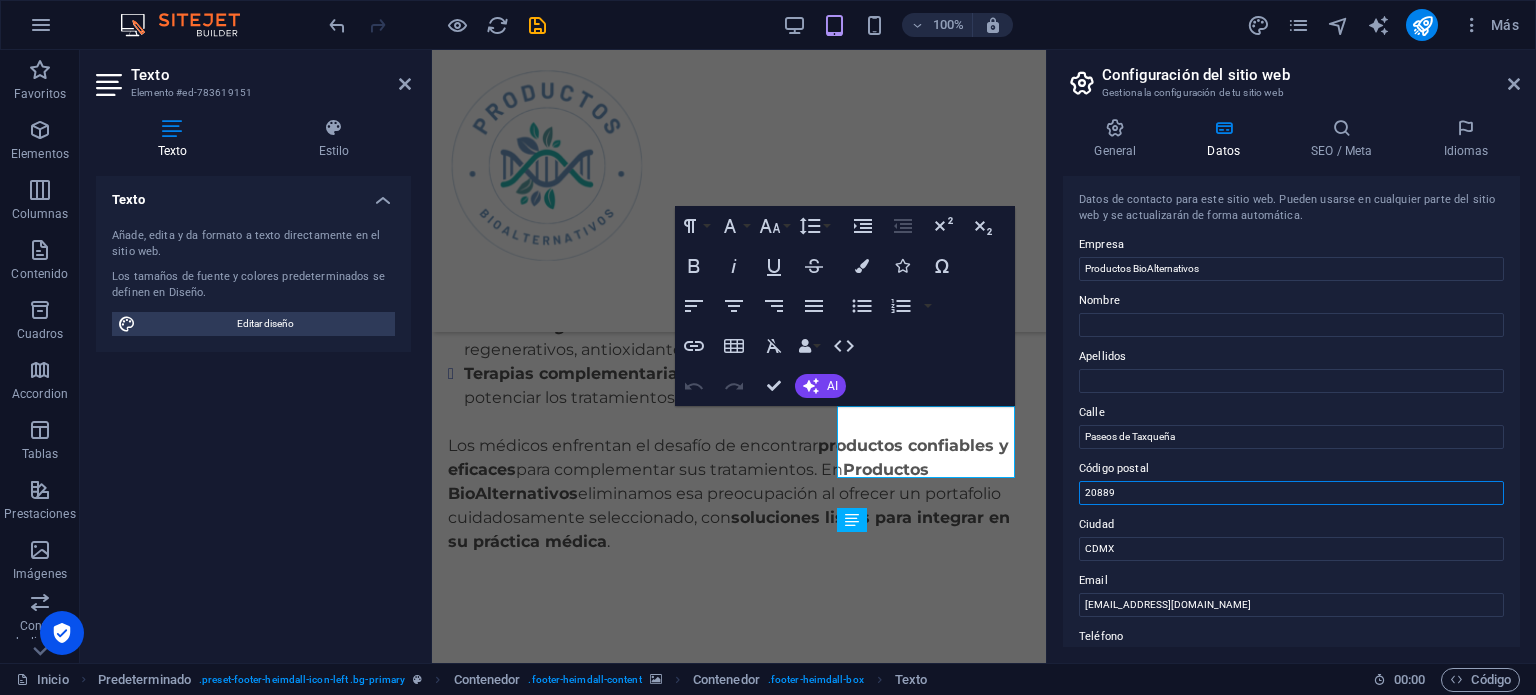drag, startPoint x: 1190, startPoint y: 483, endPoint x: 1071, endPoint y: 495, distance: 119.60351 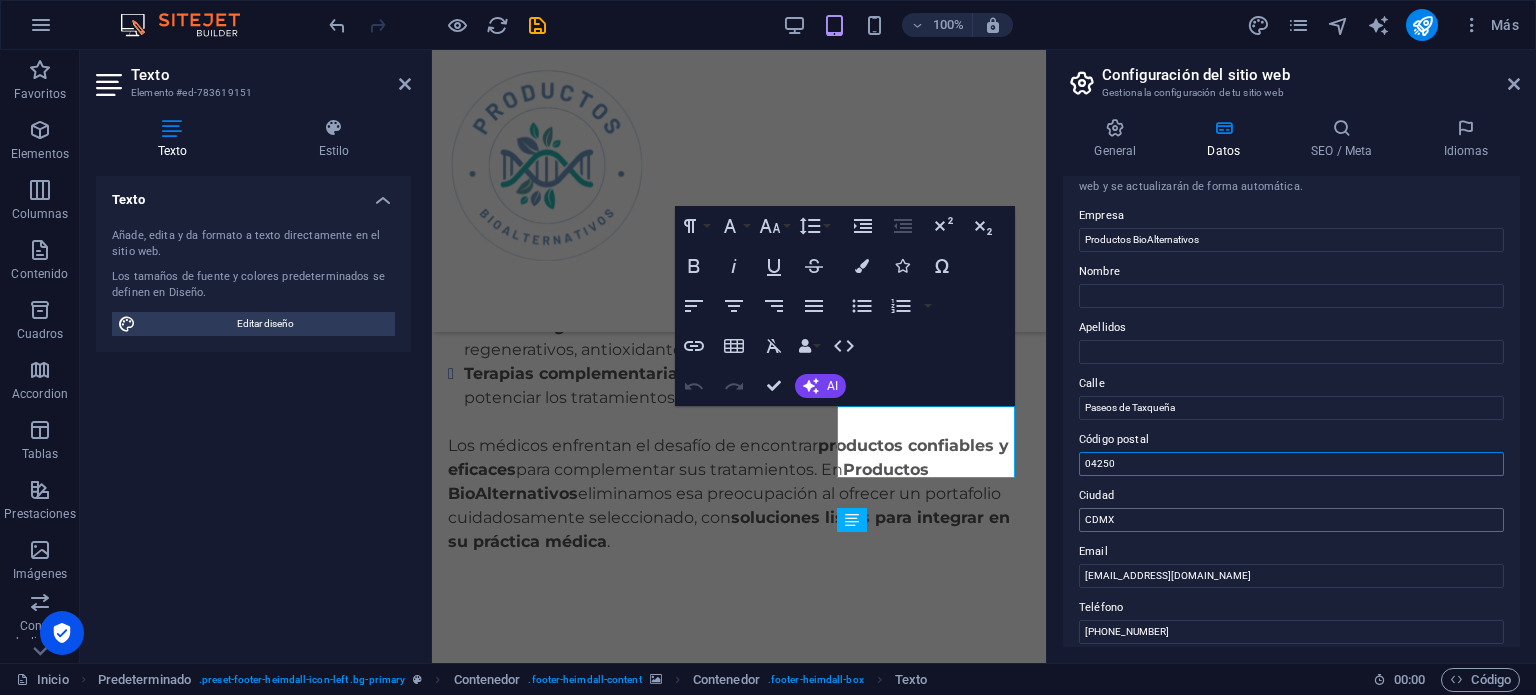 scroll, scrollTop: 0, scrollLeft: 0, axis: both 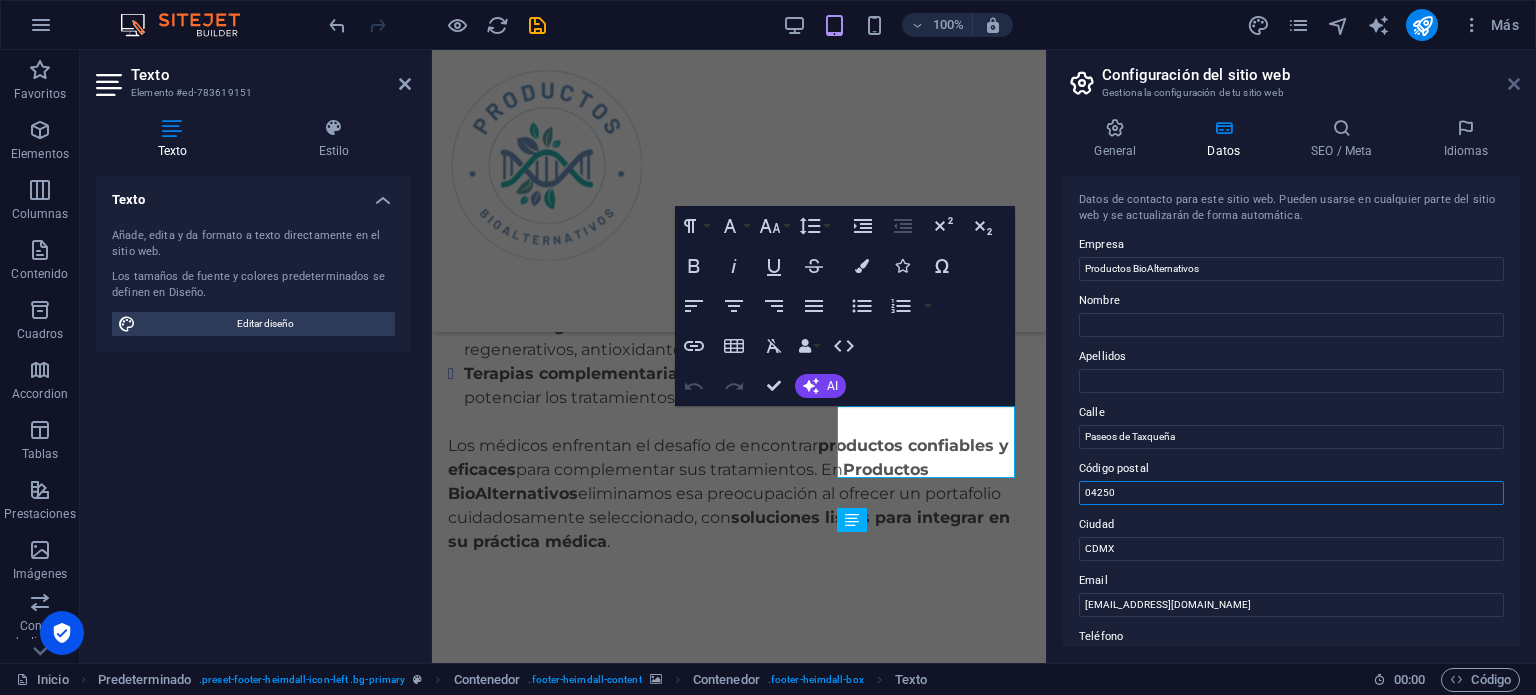 type on "04250" 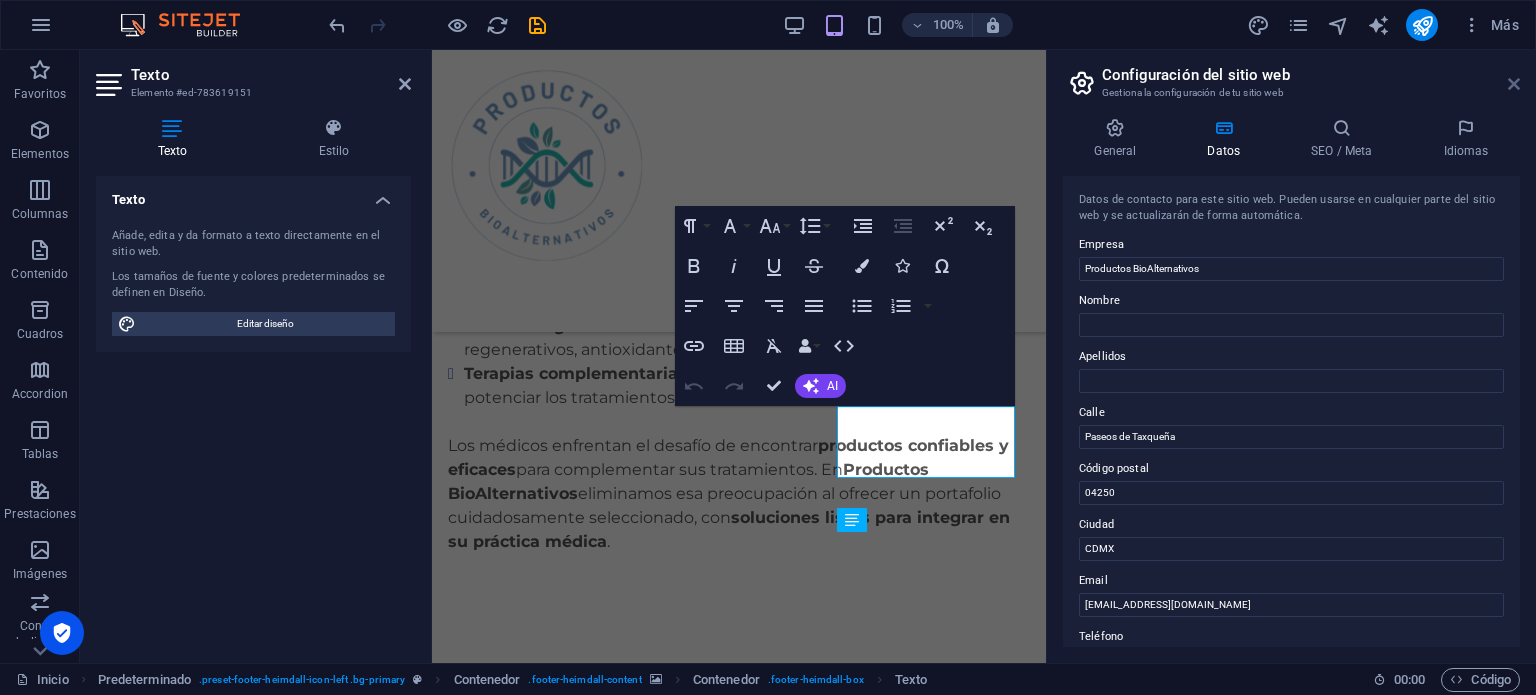 click at bounding box center [1514, 84] 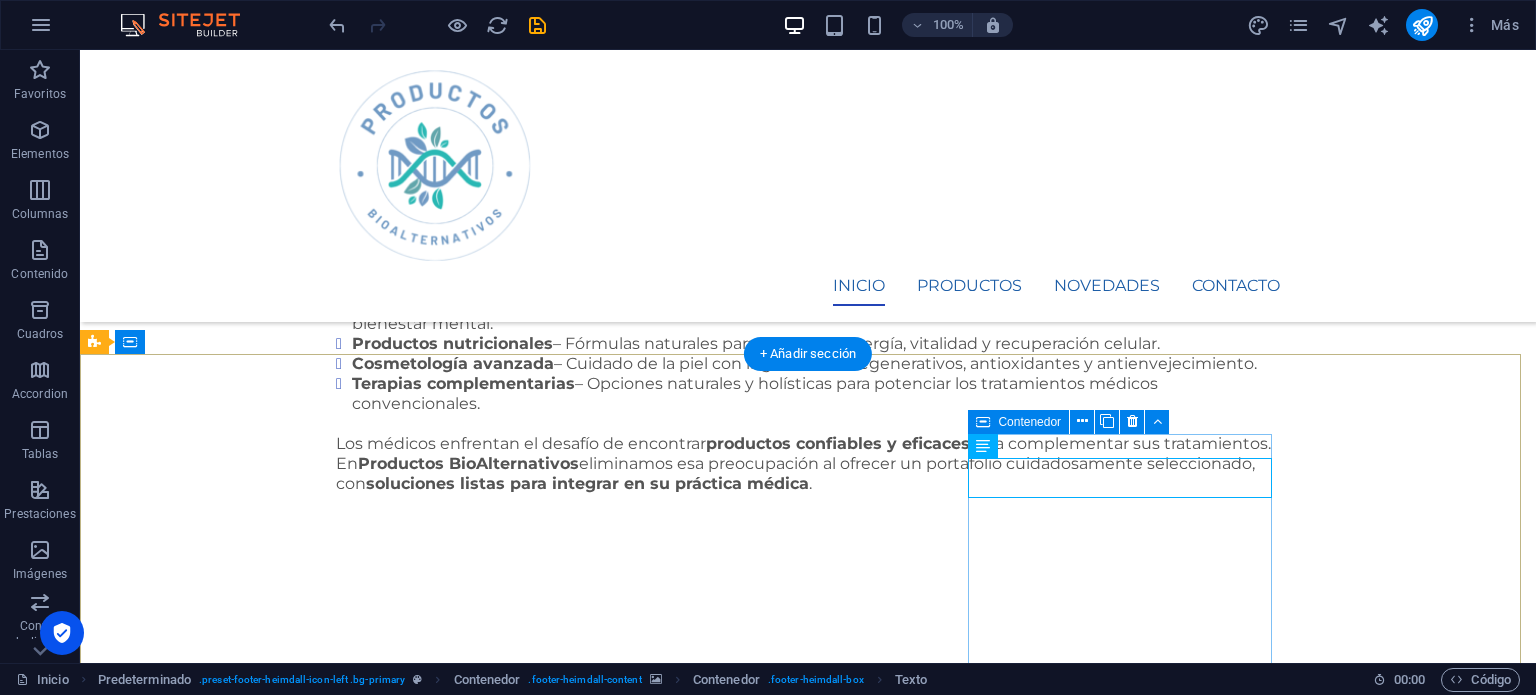 scroll, scrollTop: 1856, scrollLeft: 0, axis: vertical 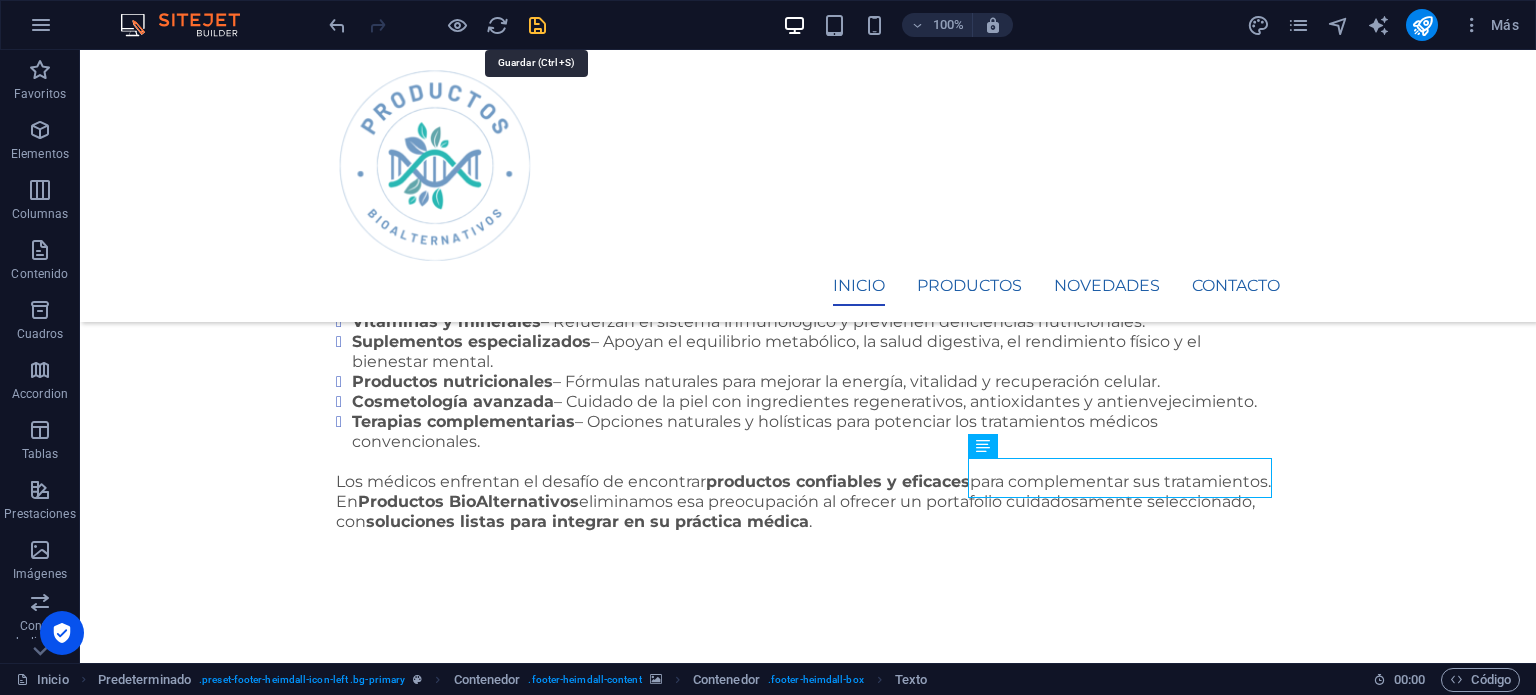 click at bounding box center (537, 25) 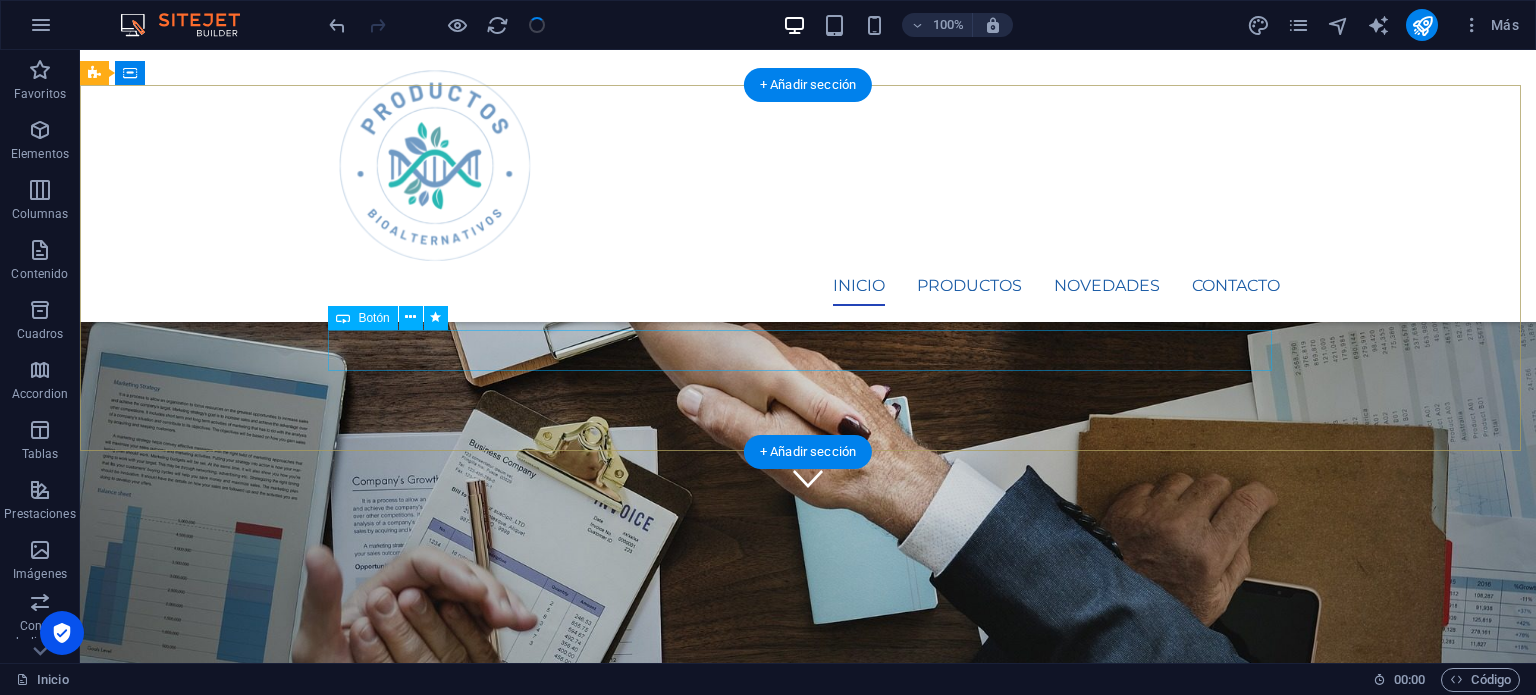 scroll, scrollTop: 0, scrollLeft: 0, axis: both 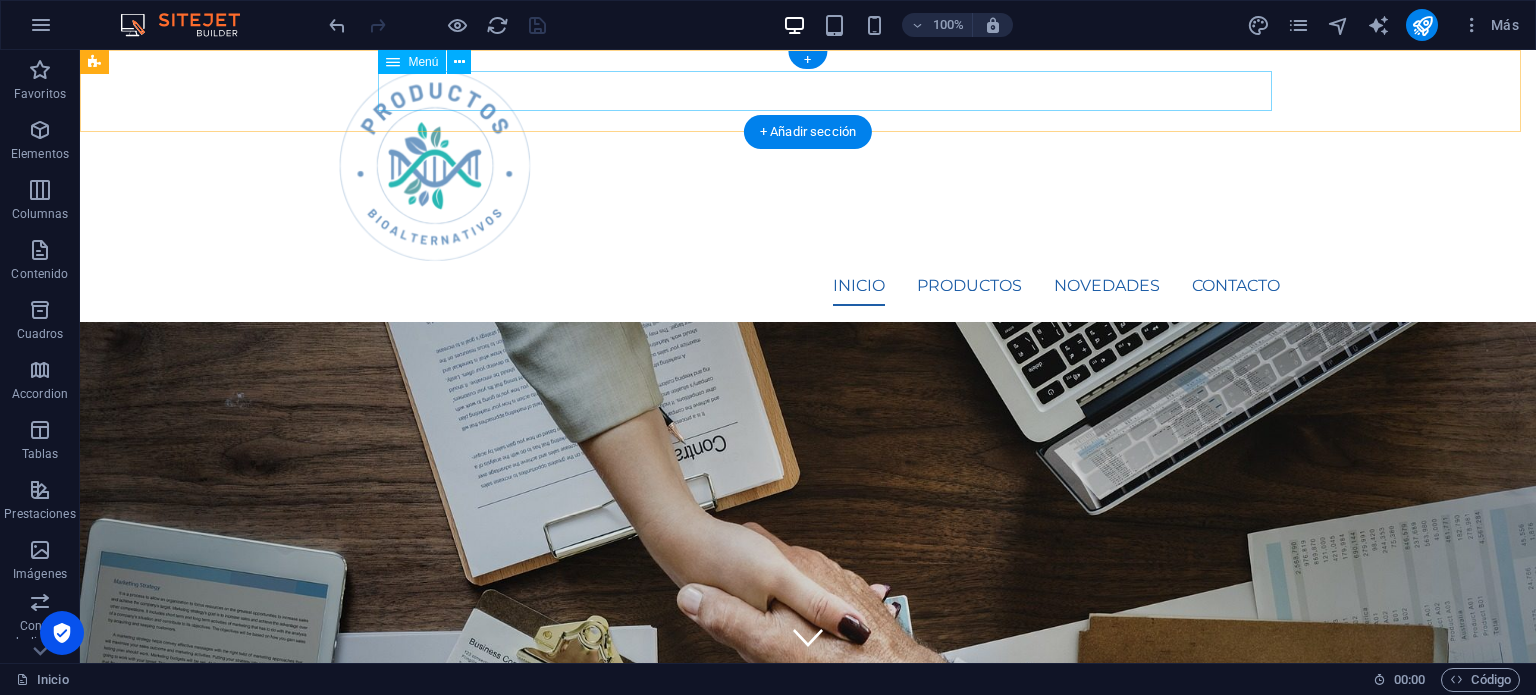 click on "Inicio Productos Novedades Contacto" at bounding box center (808, 286) 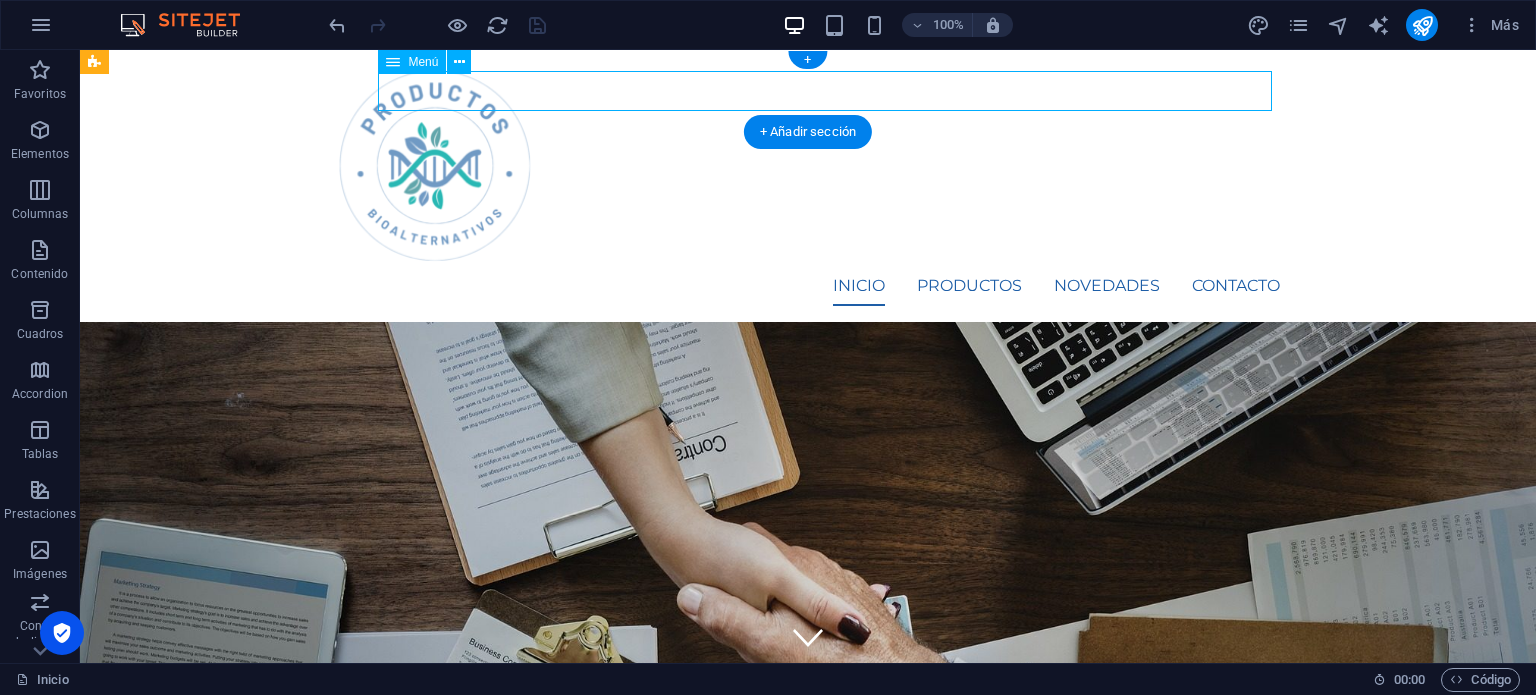 click on "Inicio Productos Novedades Contacto" at bounding box center (808, 286) 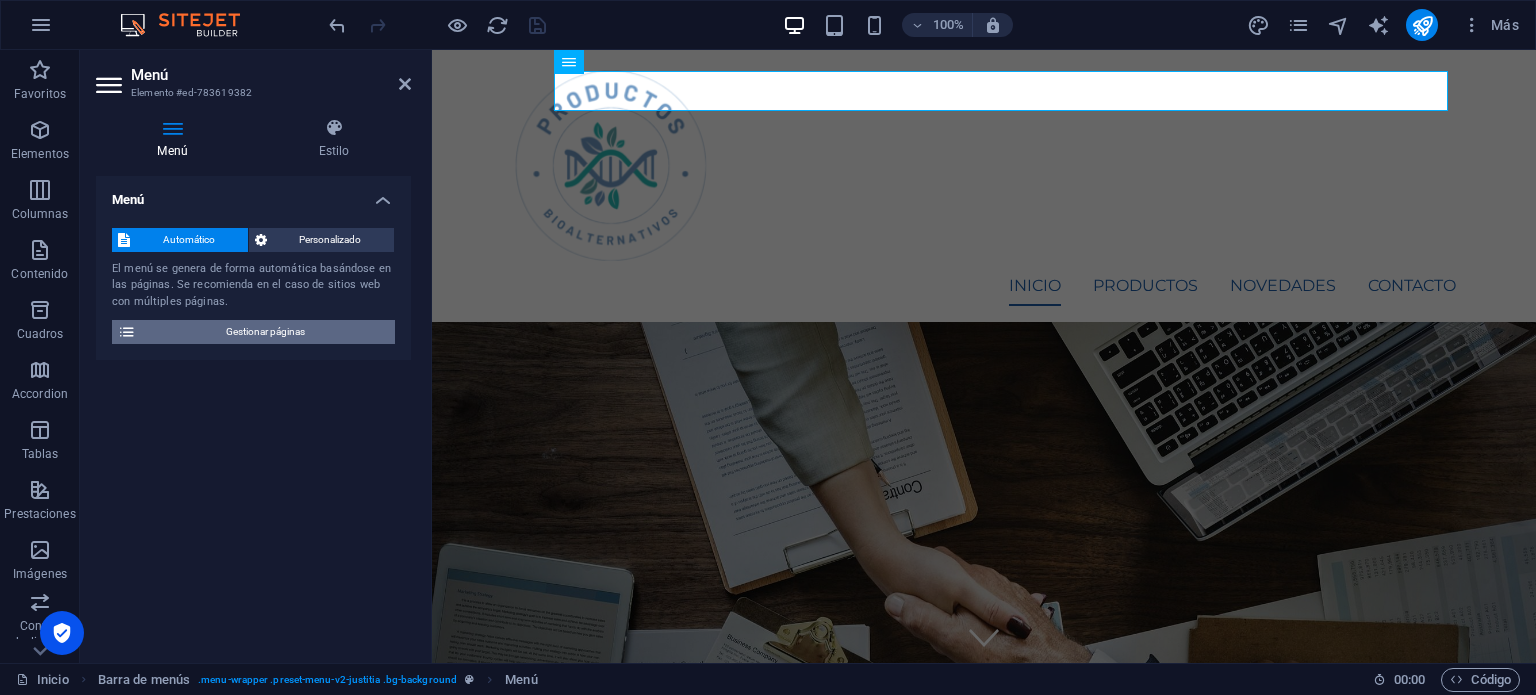 click on "Gestionar páginas" at bounding box center [265, 332] 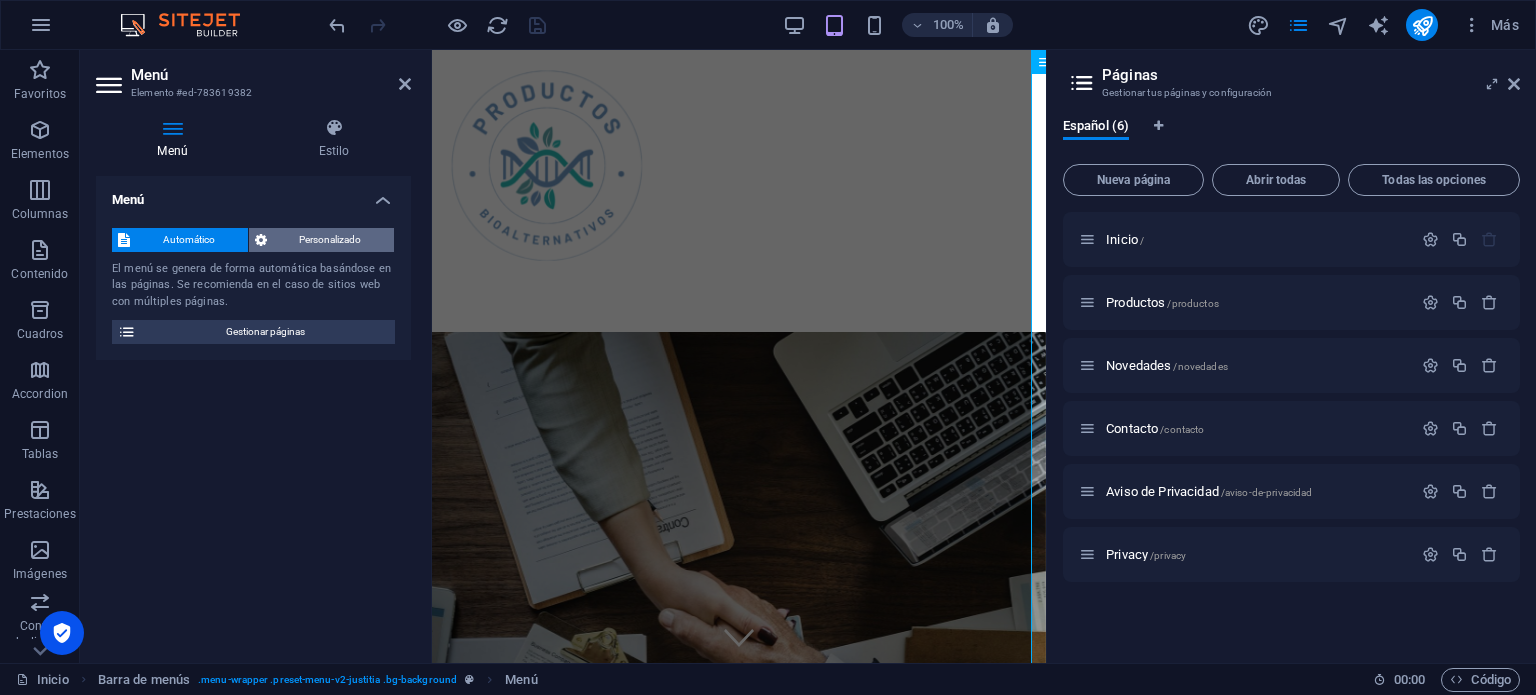 click on "Personalizado" at bounding box center (331, 240) 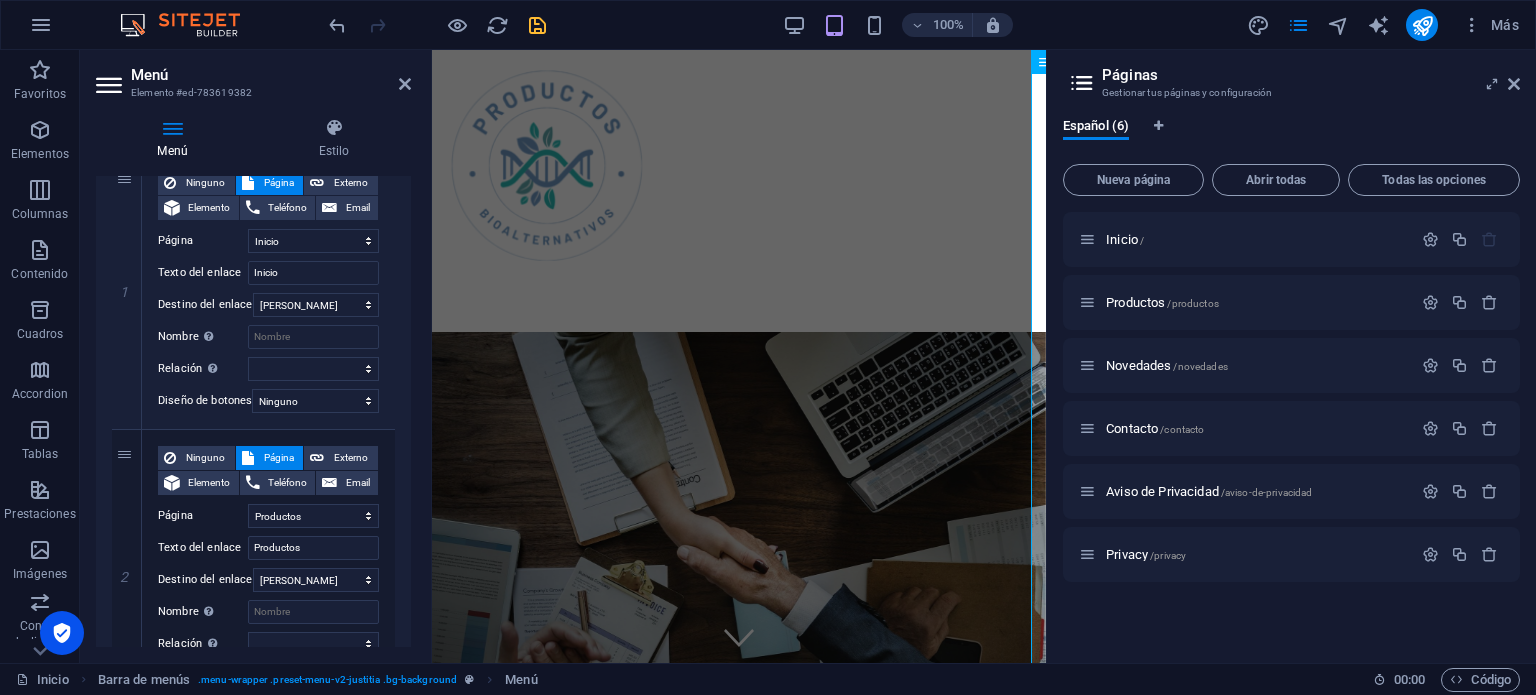 scroll, scrollTop: 200, scrollLeft: 0, axis: vertical 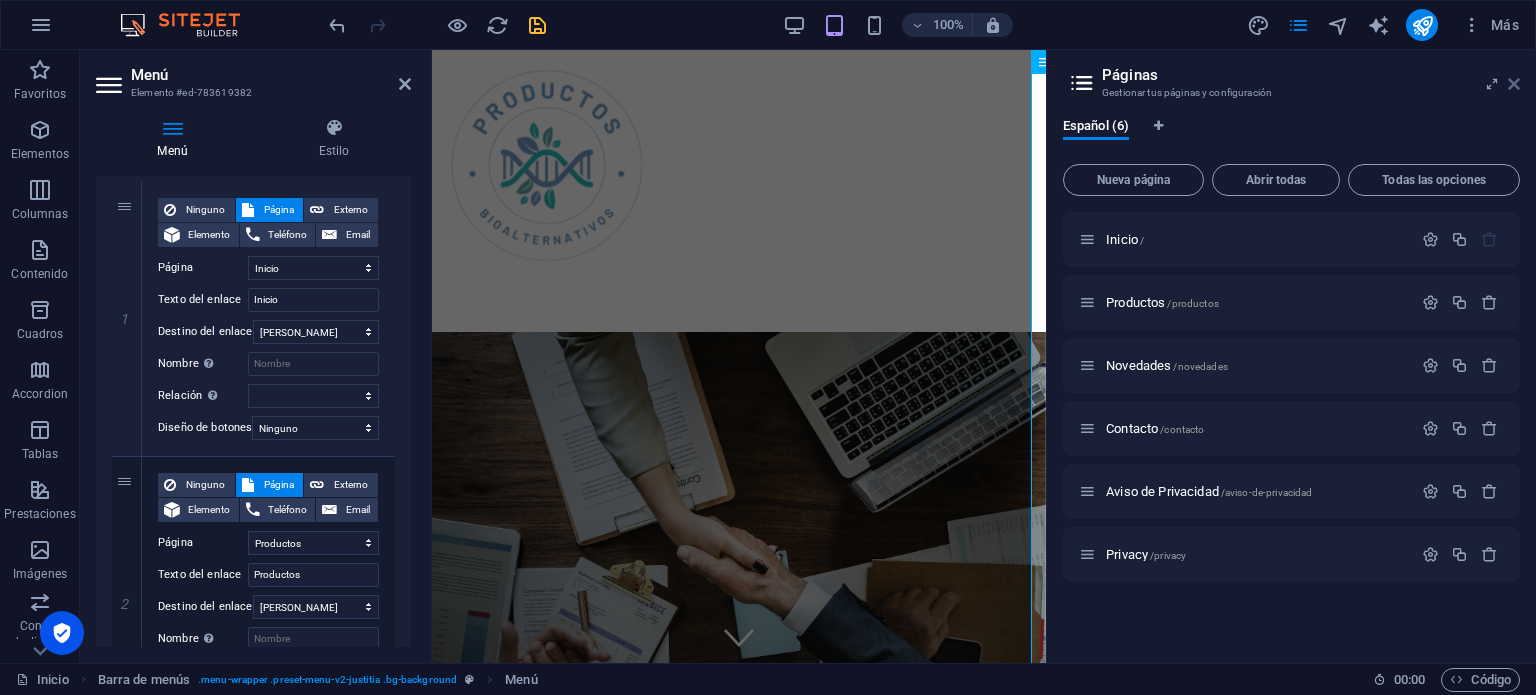 click at bounding box center (1514, 84) 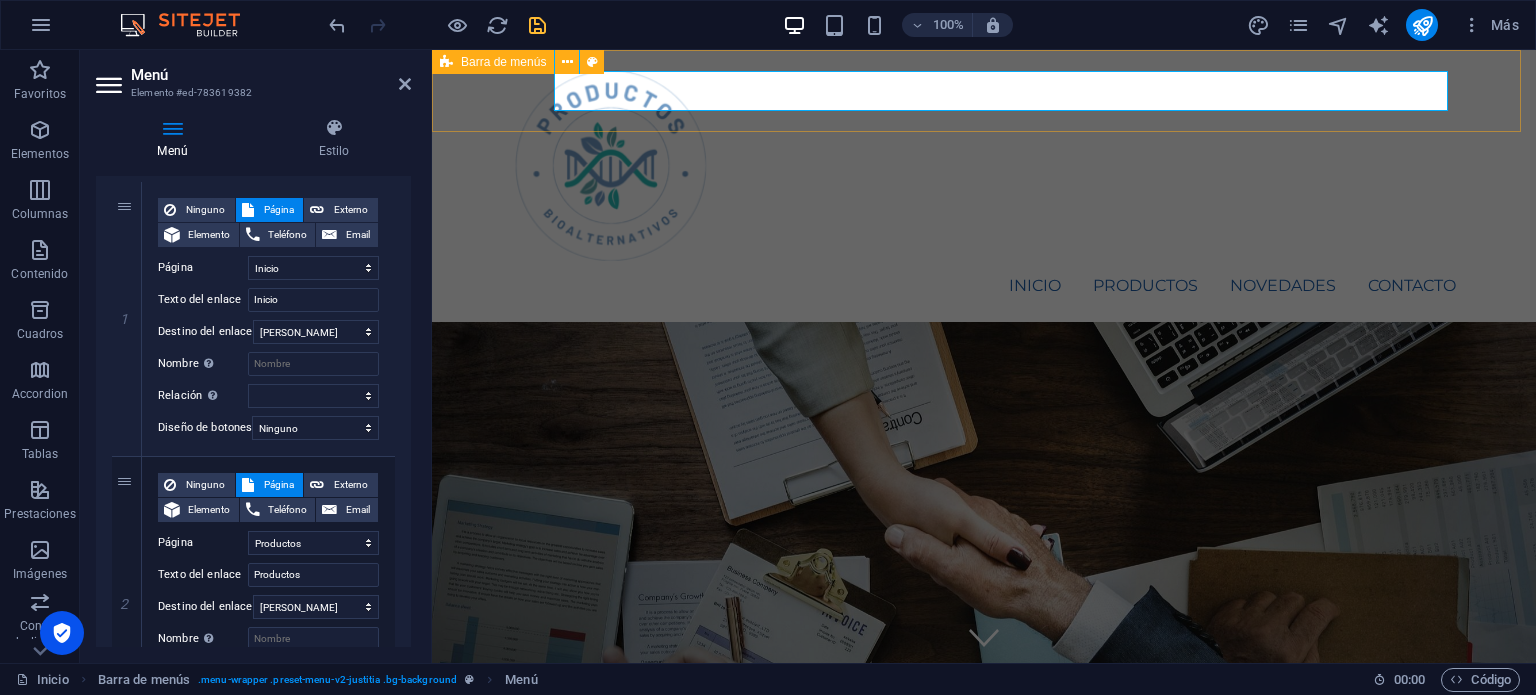 click on "Barra de menús" at bounding box center [503, 62] 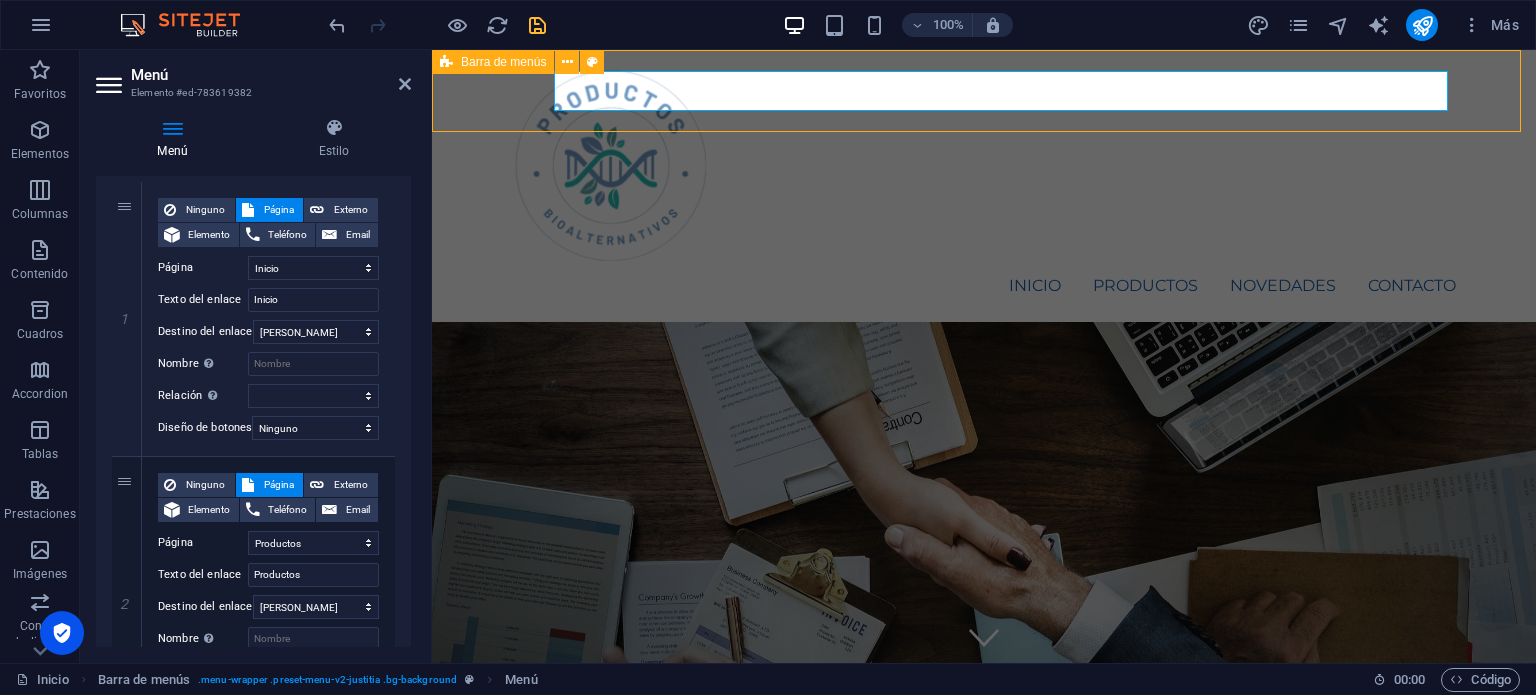 click on "Barra de menús" at bounding box center (503, 62) 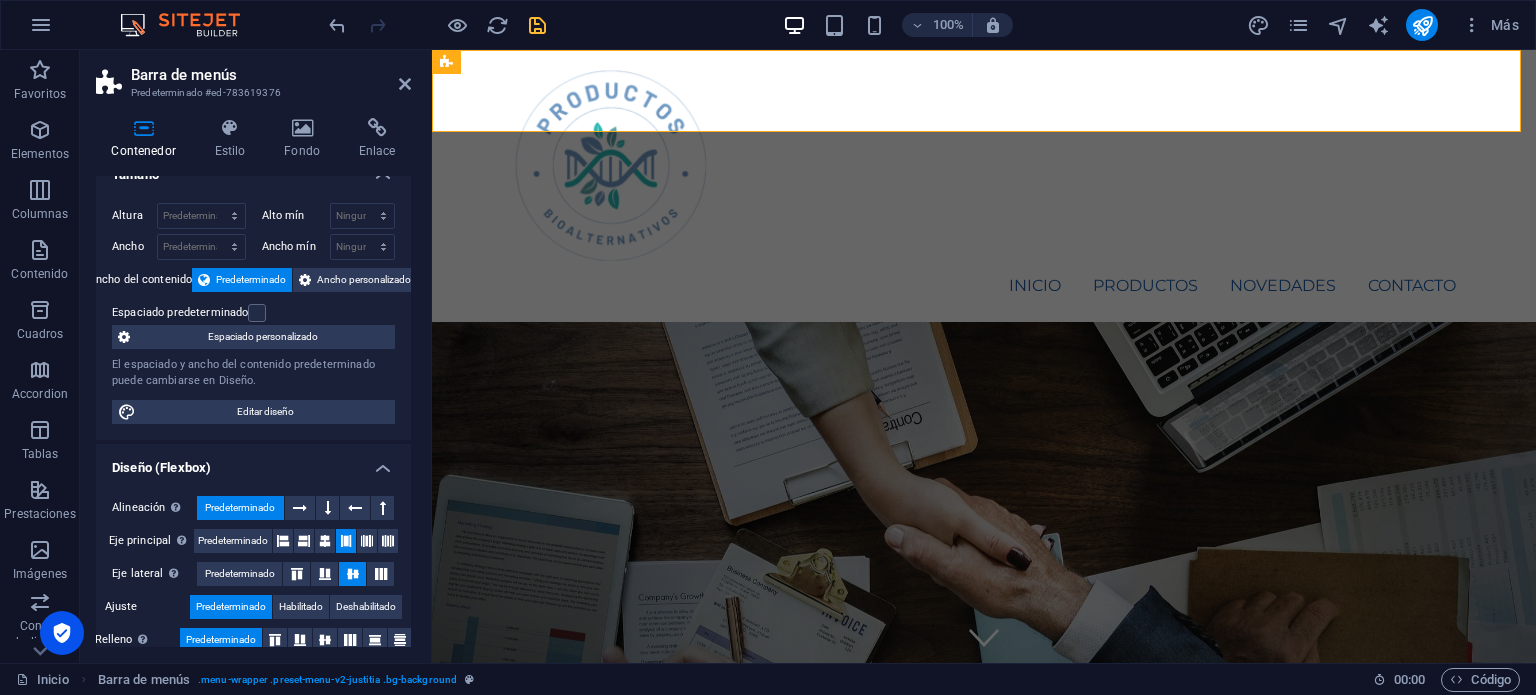 scroll, scrollTop: 0, scrollLeft: 0, axis: both 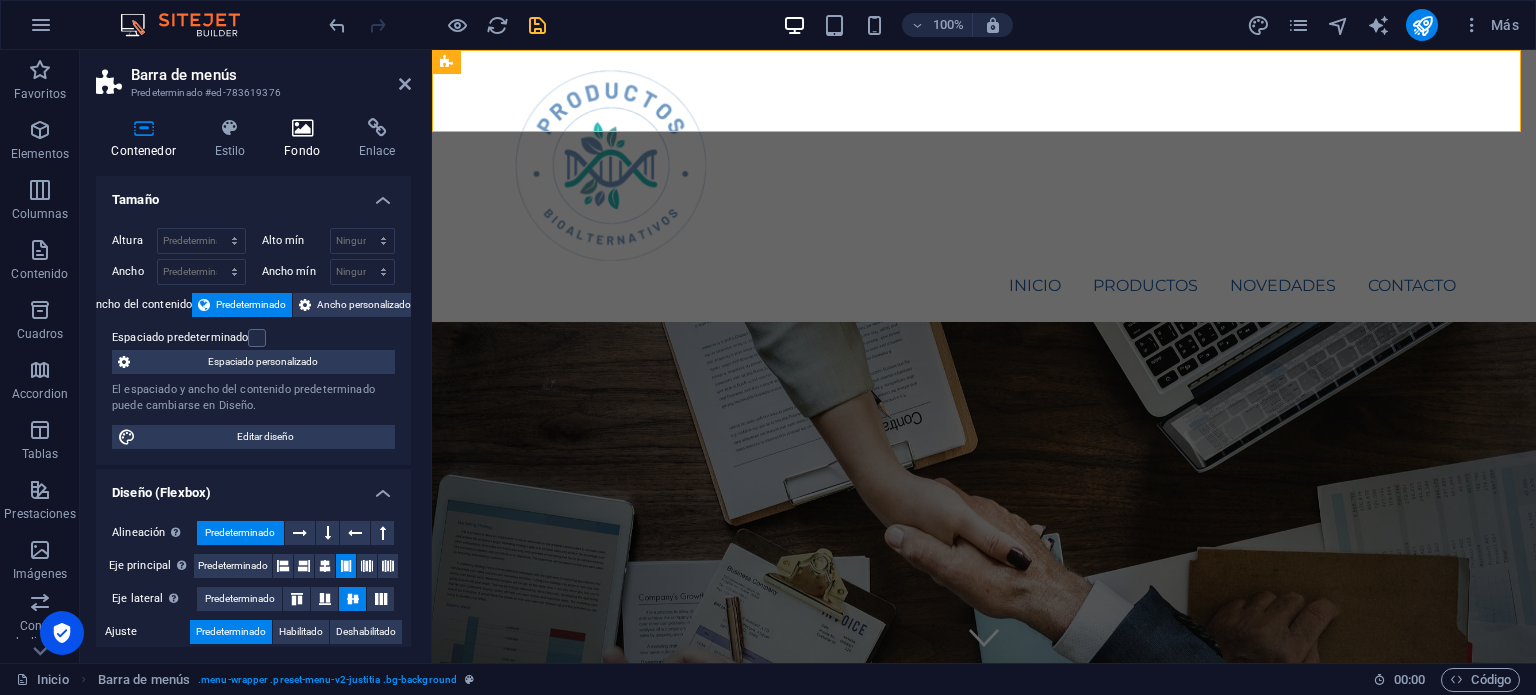 click at bounding box center [302, 128] 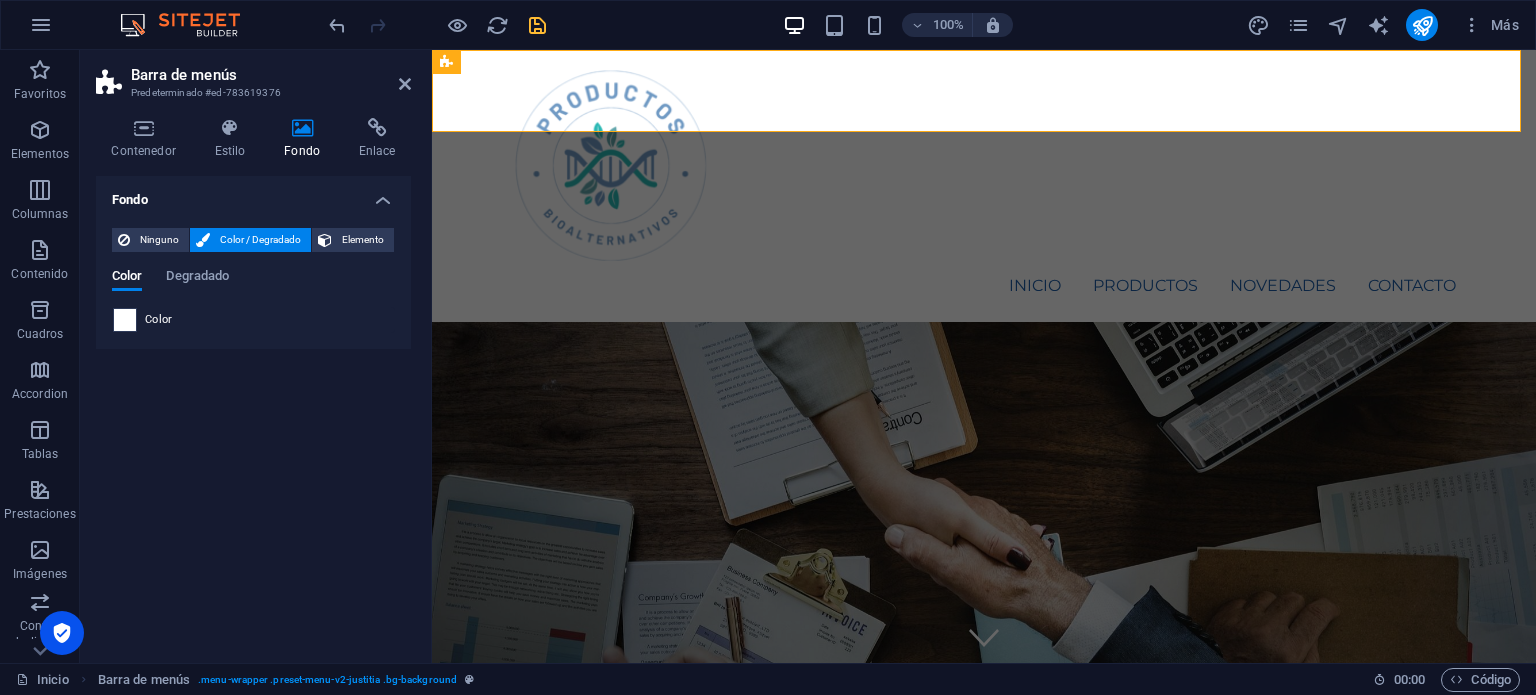 click at bounding box center (125, 320) 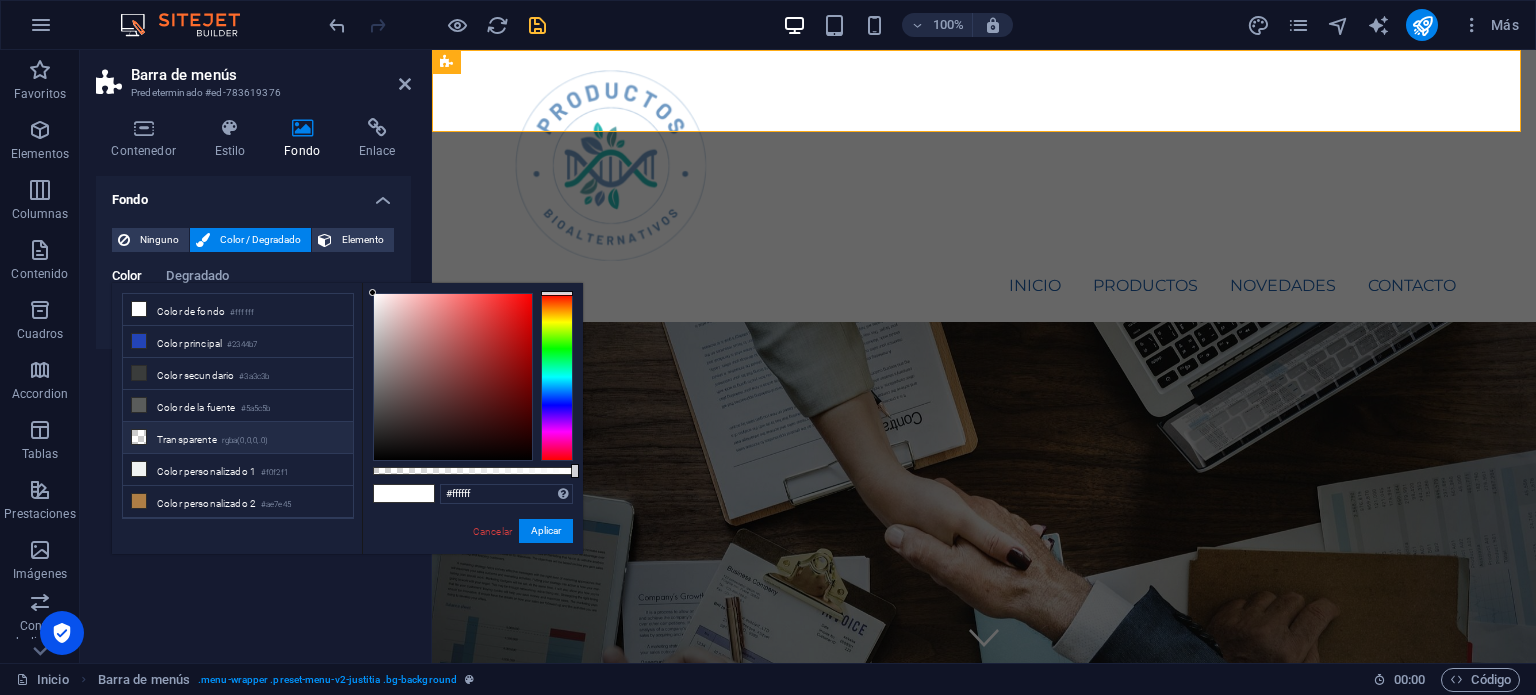 click on "Transparente
rgba(0,0,0,.0)" at bounding box center (238, 438) 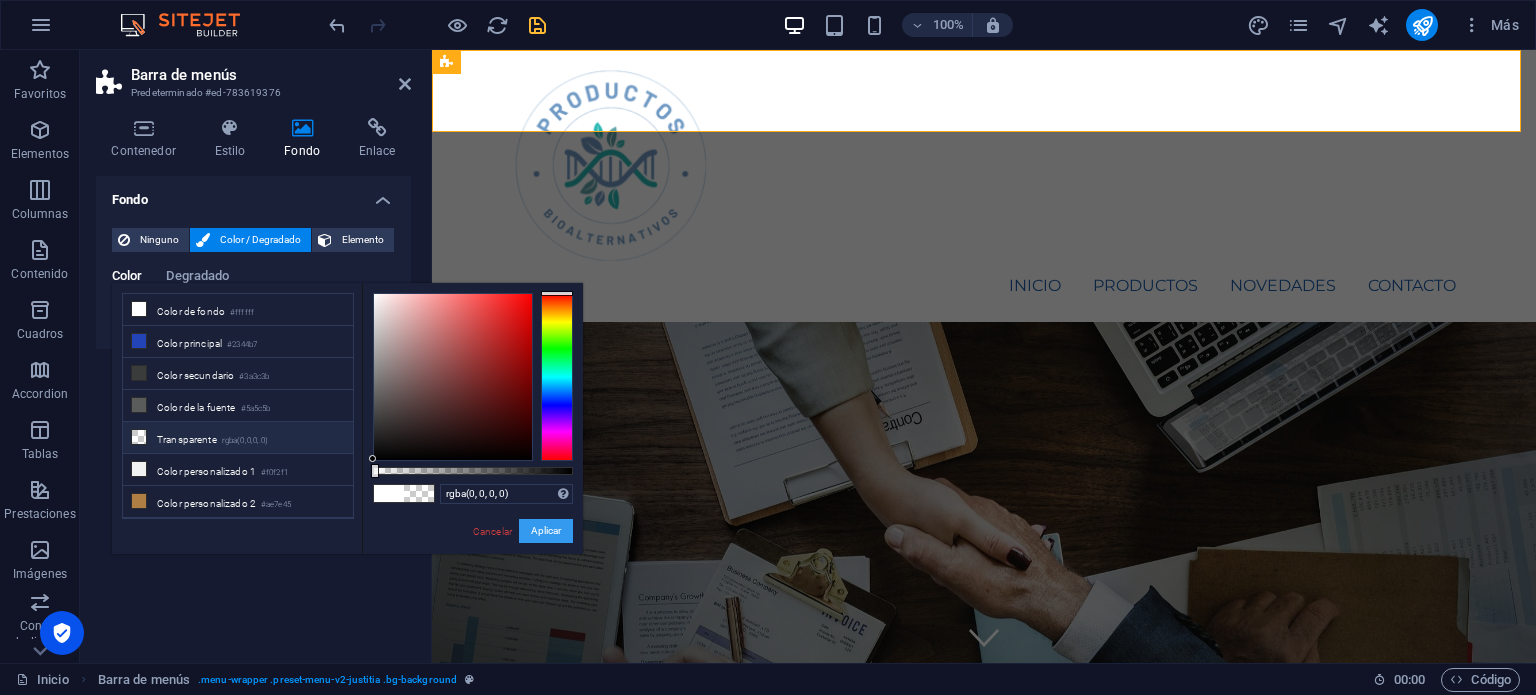 click on "Aplicar" at bounding box center (546, 531) 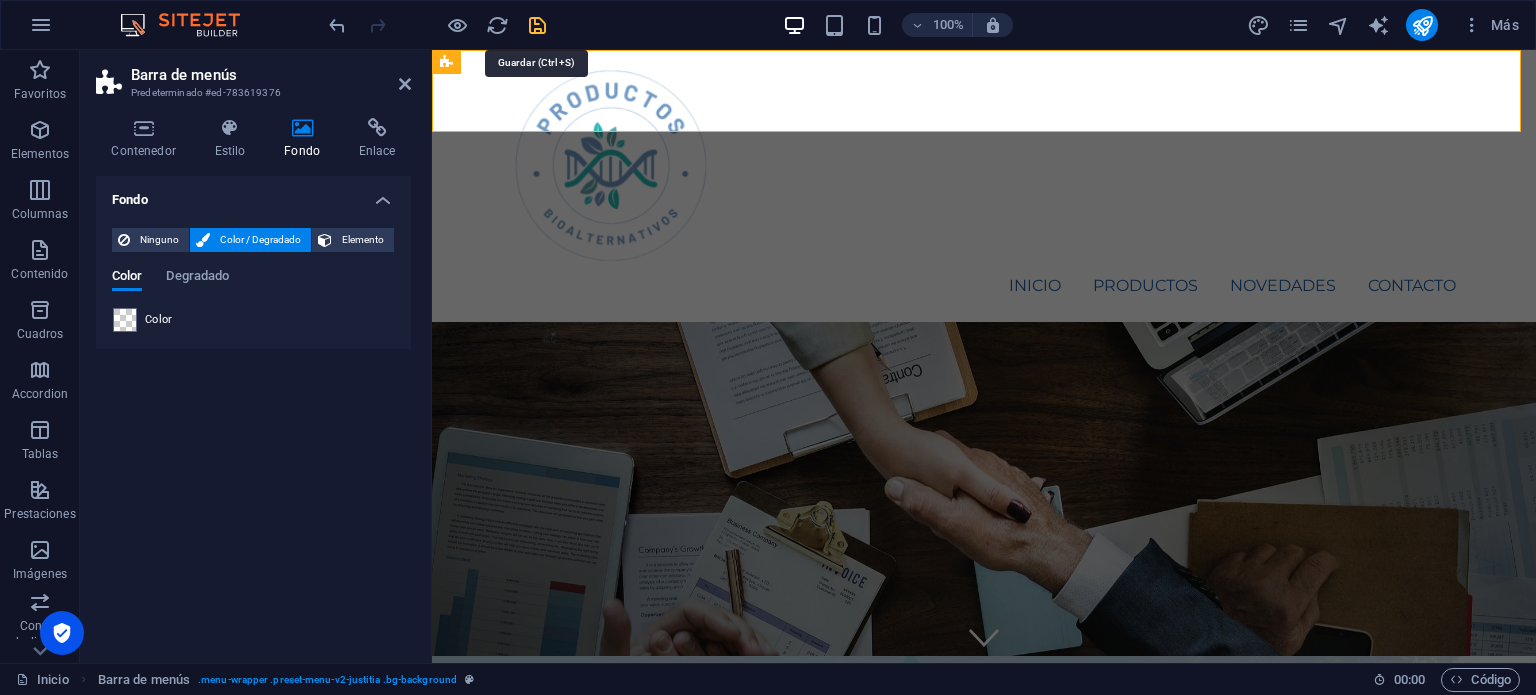 click at bounding box center [537, 25] 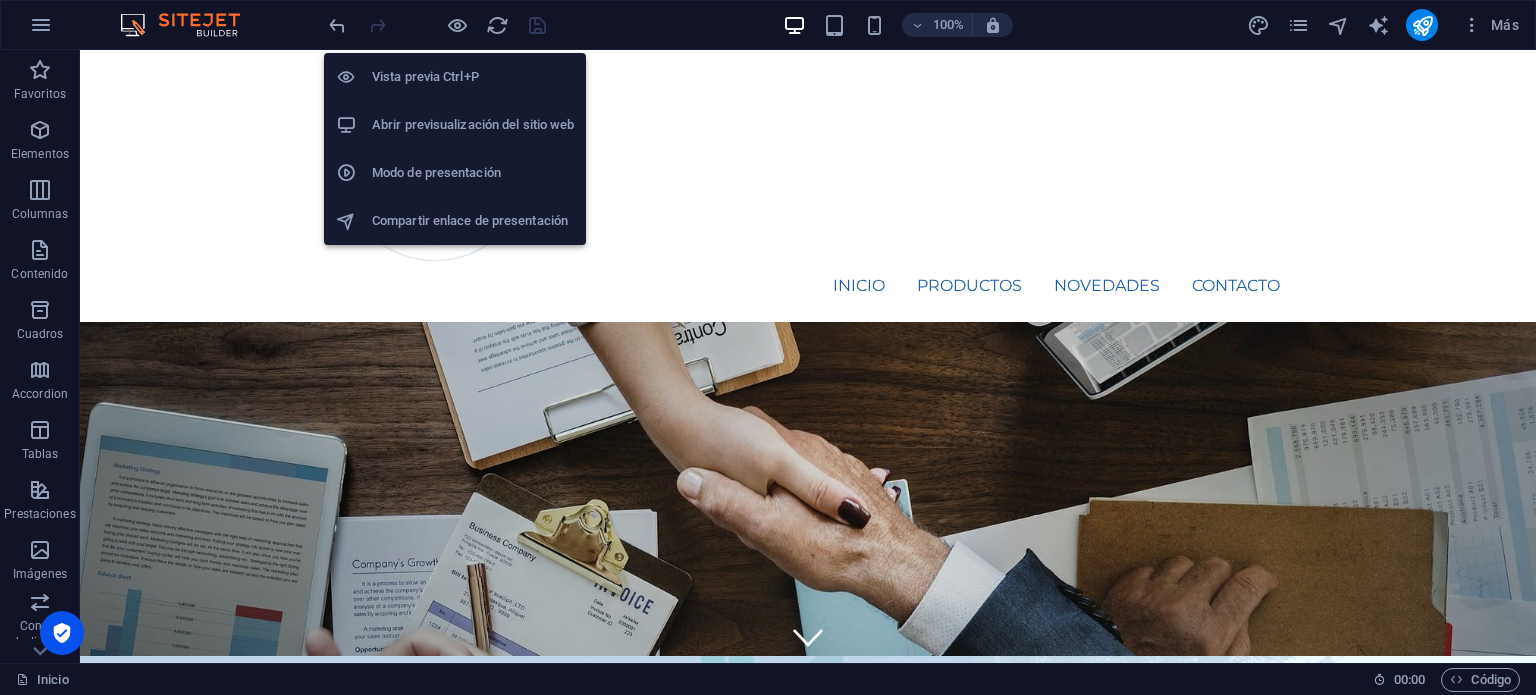 click on "Abrir previsualización del sitio web" at bounding box center (473, 125) 